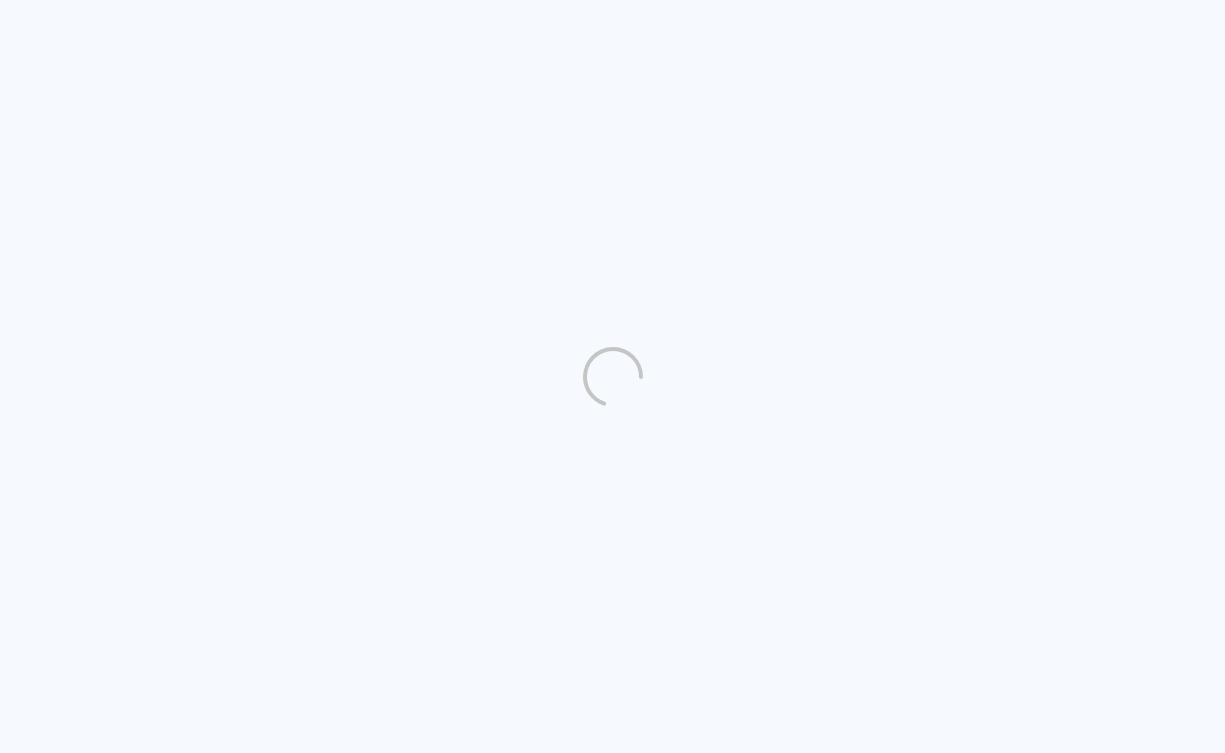 scroll, scrollTop: 0, scrollLeft: 0, axis: both 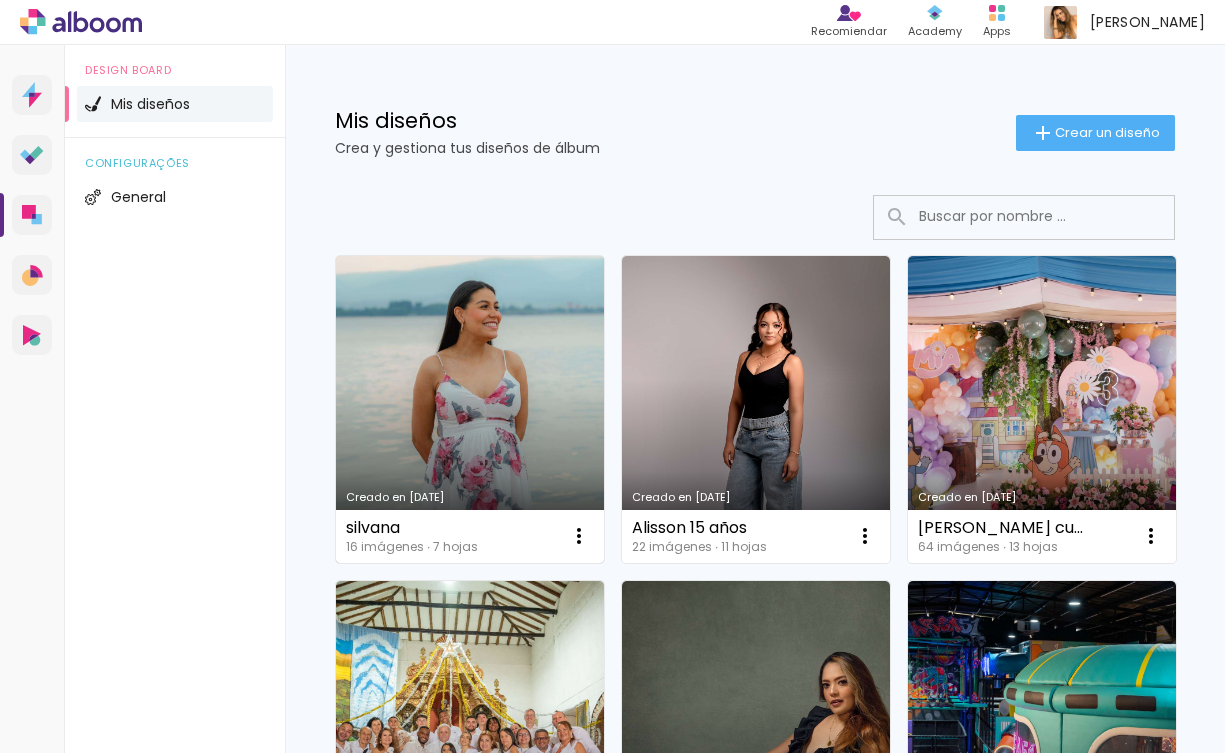 click on "Creado en [DATE]" at bounding box center (470, 409) 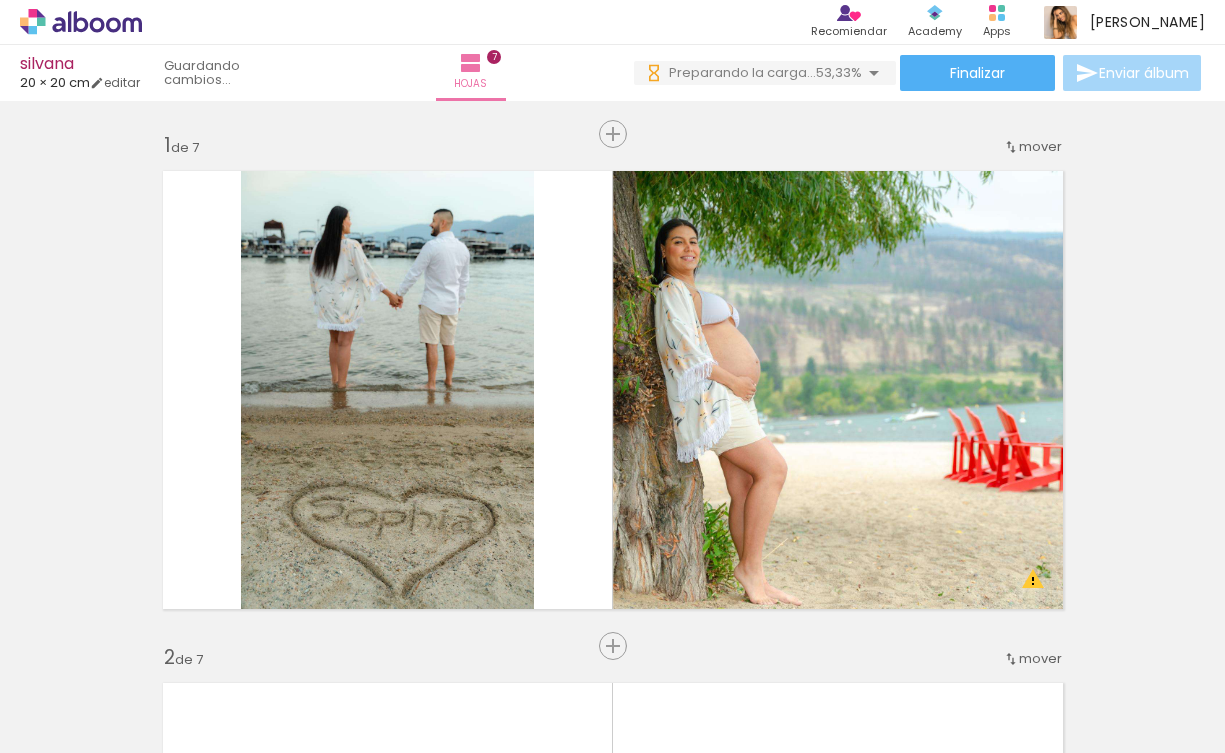 scroll, scrollTop: 0, scrollLeft: 0, axis: both 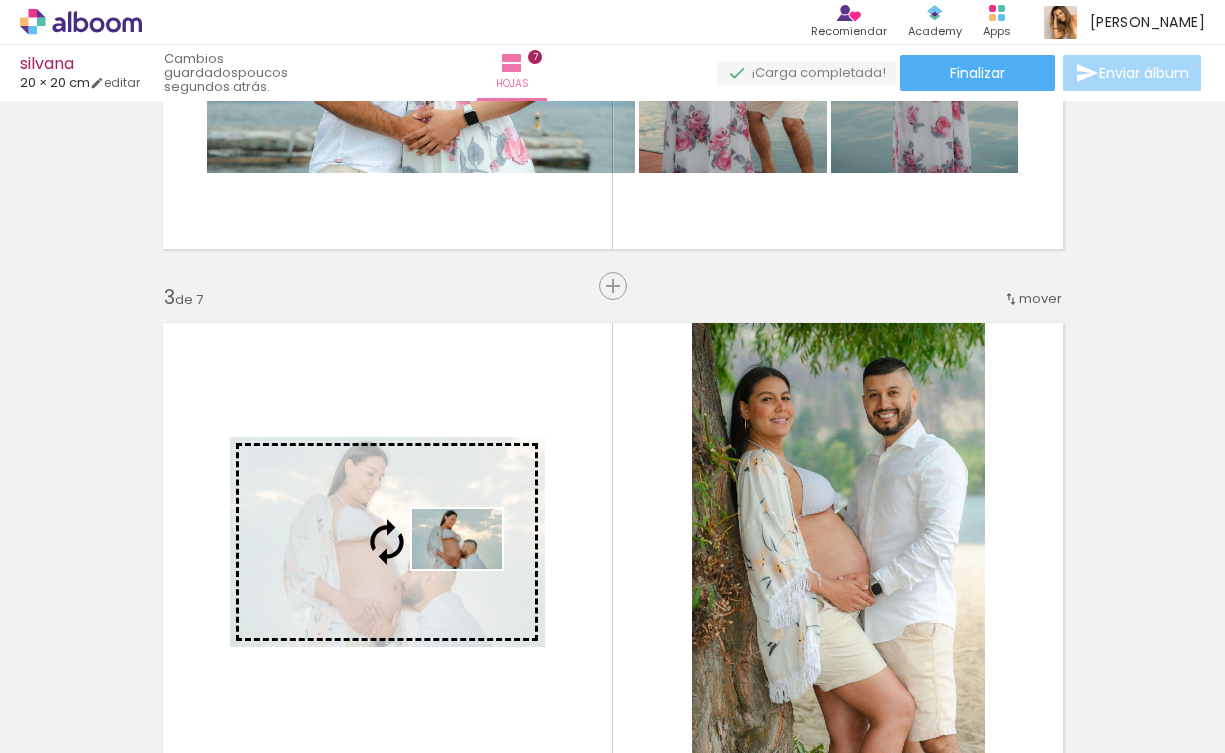 drag, startPoint x: 695, startPoint y: 702, endPoint x: 471, endPoint y: 572, distance: 258.99036 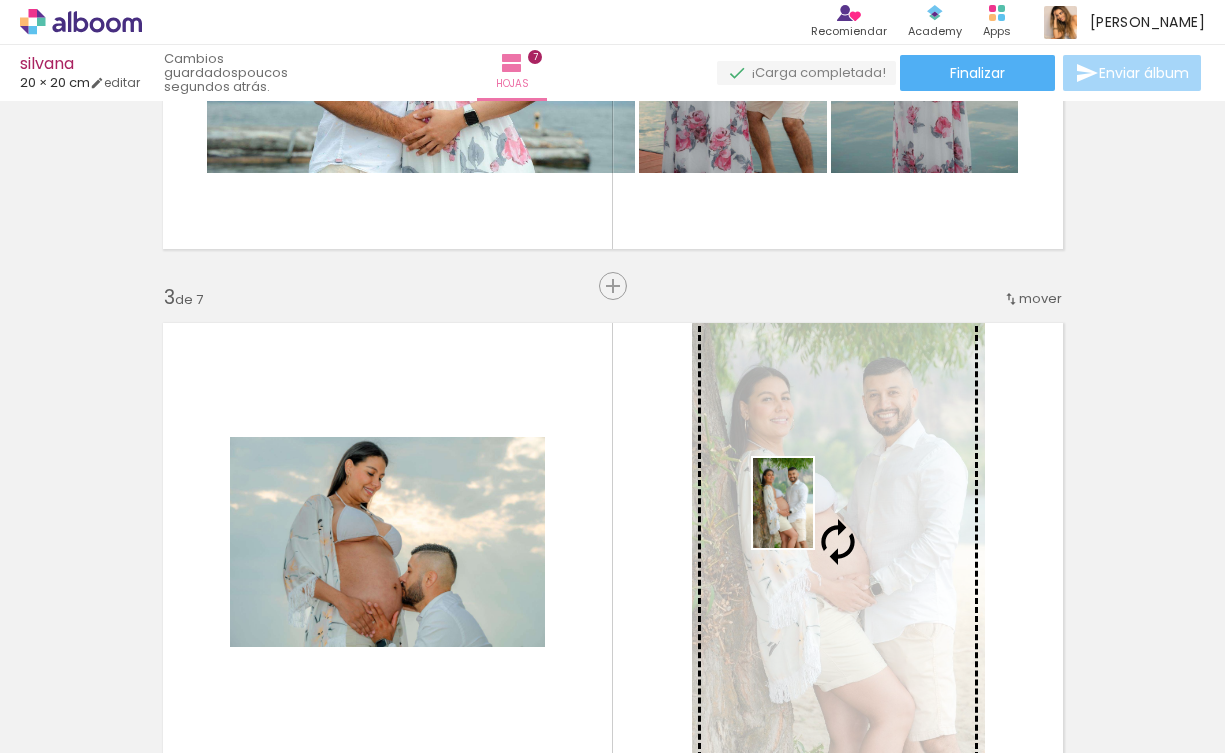 drag, startPoint x: 571, startPoint y: 704, endPoint x: 813, endPoint y: 519, distance: 304.61285 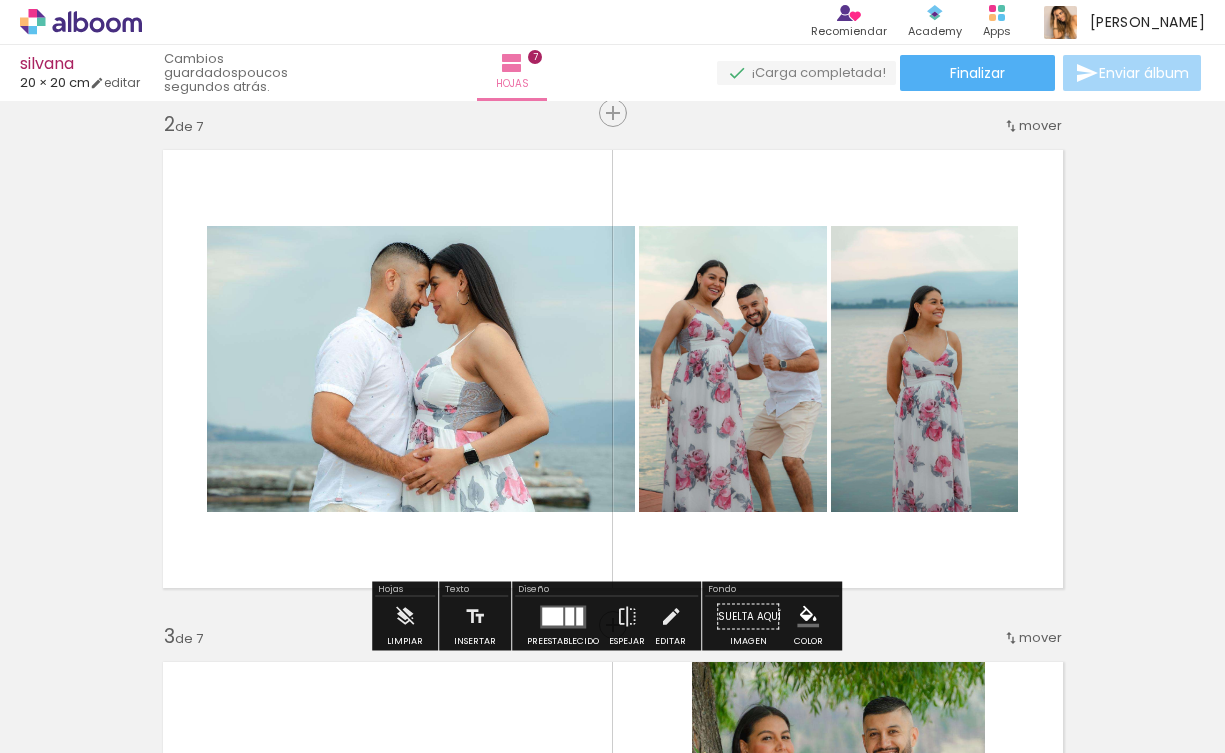 scroll, scrollTop: 539, scrollLeft: 0, axis: vertical 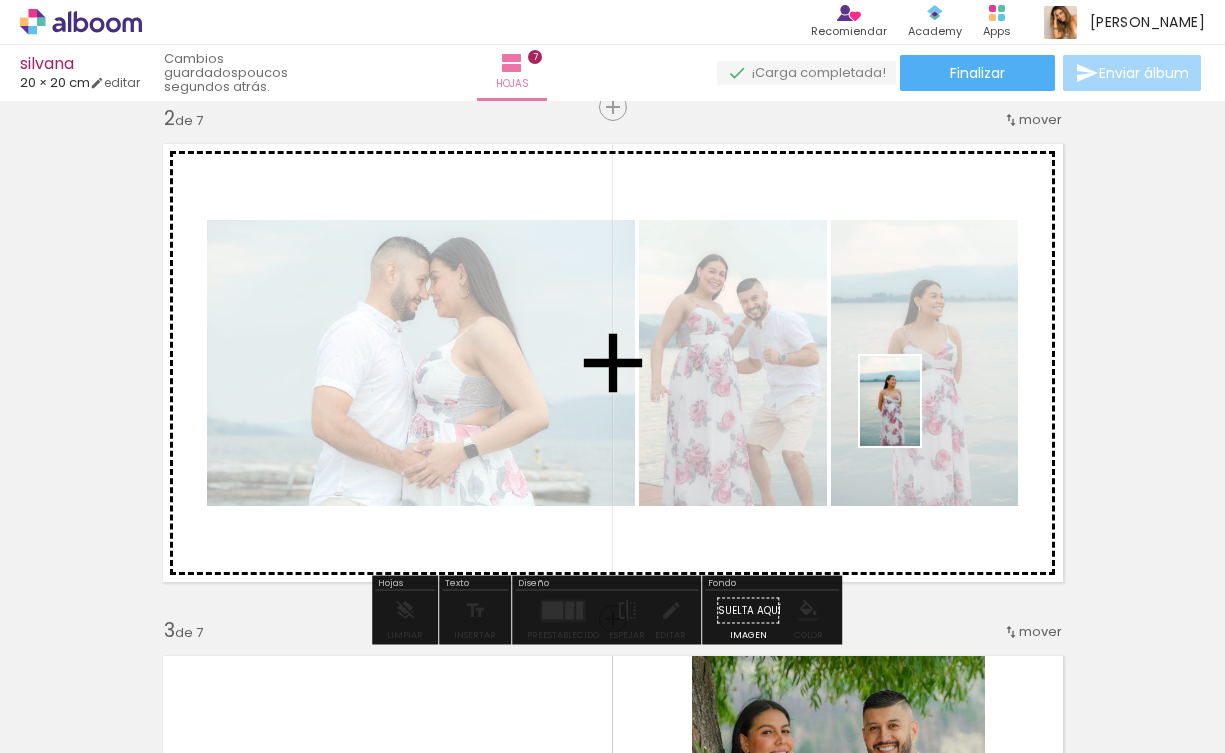 drag, startPoint x: 291, startPoint y: 690, endPoint x: 920, endPoint y: 416, distance: 686.0882 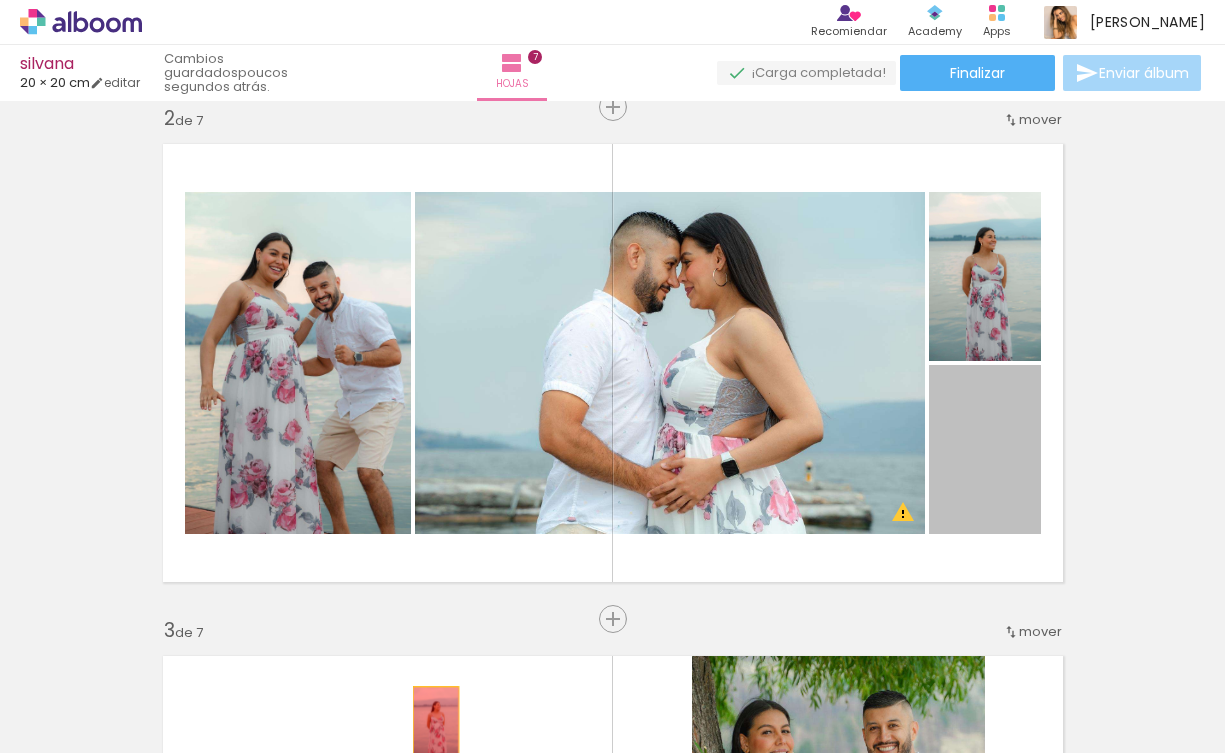drag, startPoint x: 984, startPoint y: 458, endPoint x: 428, endPoint y: 721, distance: 615.06506 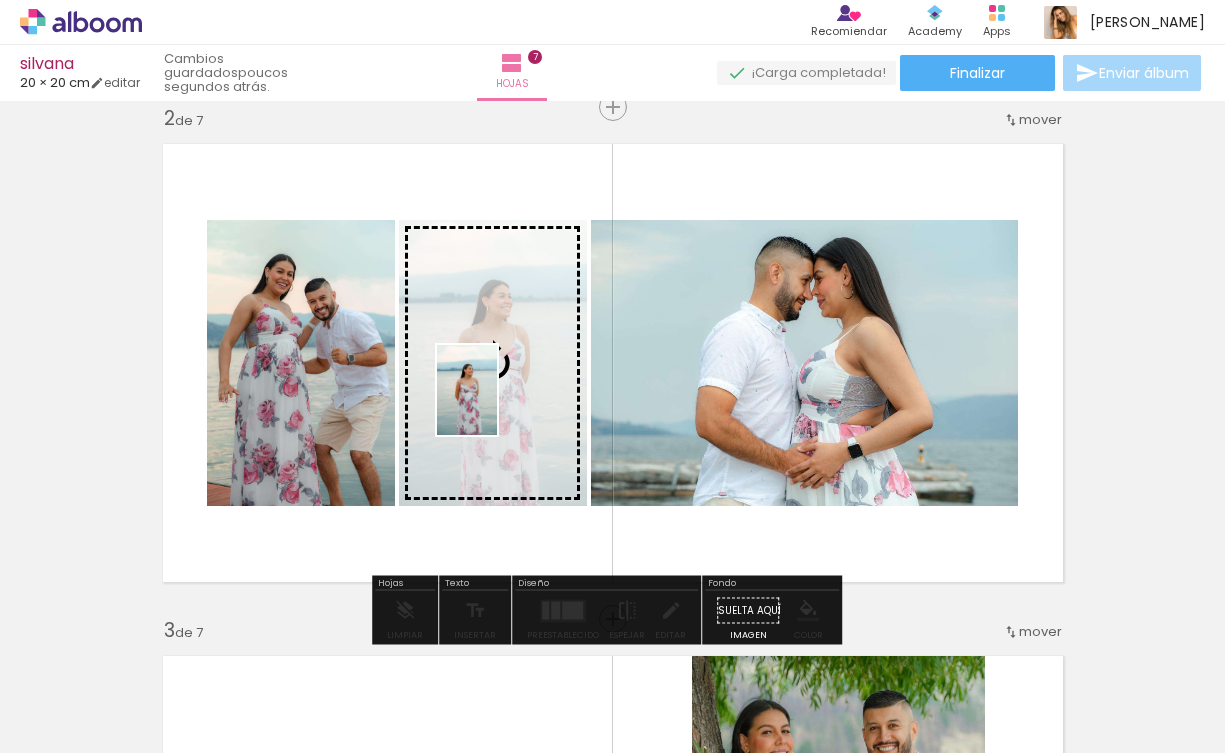 drag, startPoint x: 312, startPoint y: 698, endPoint x: 497, endPoint y: 405, distance: 346.51697 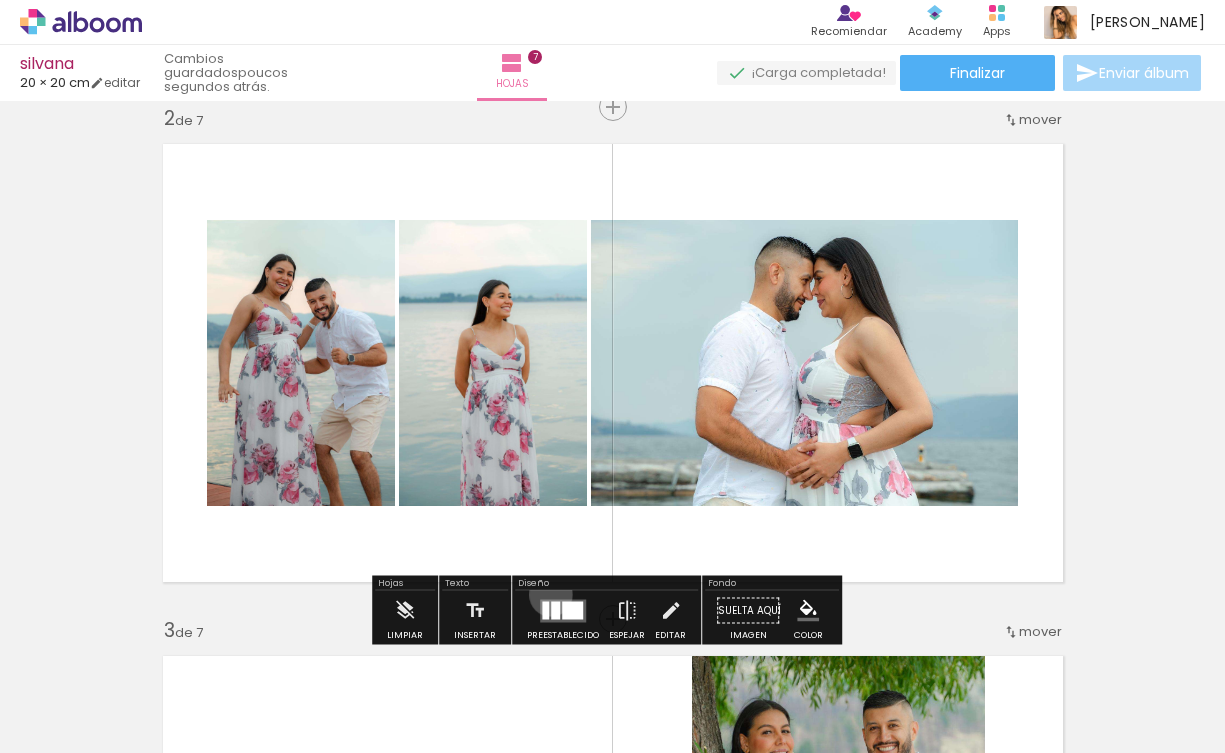 click at bounding box center (563, 611) 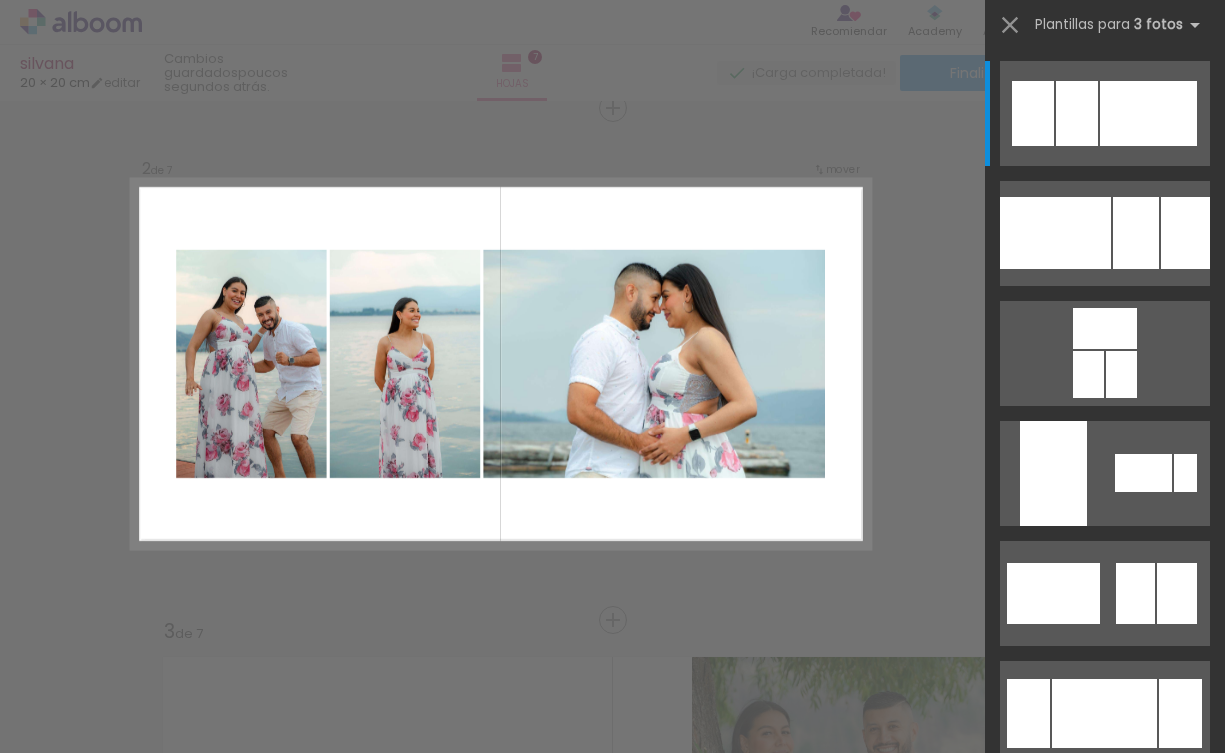 scroll, scrollTop: 537, scrollLeft: 0, axis: vertical 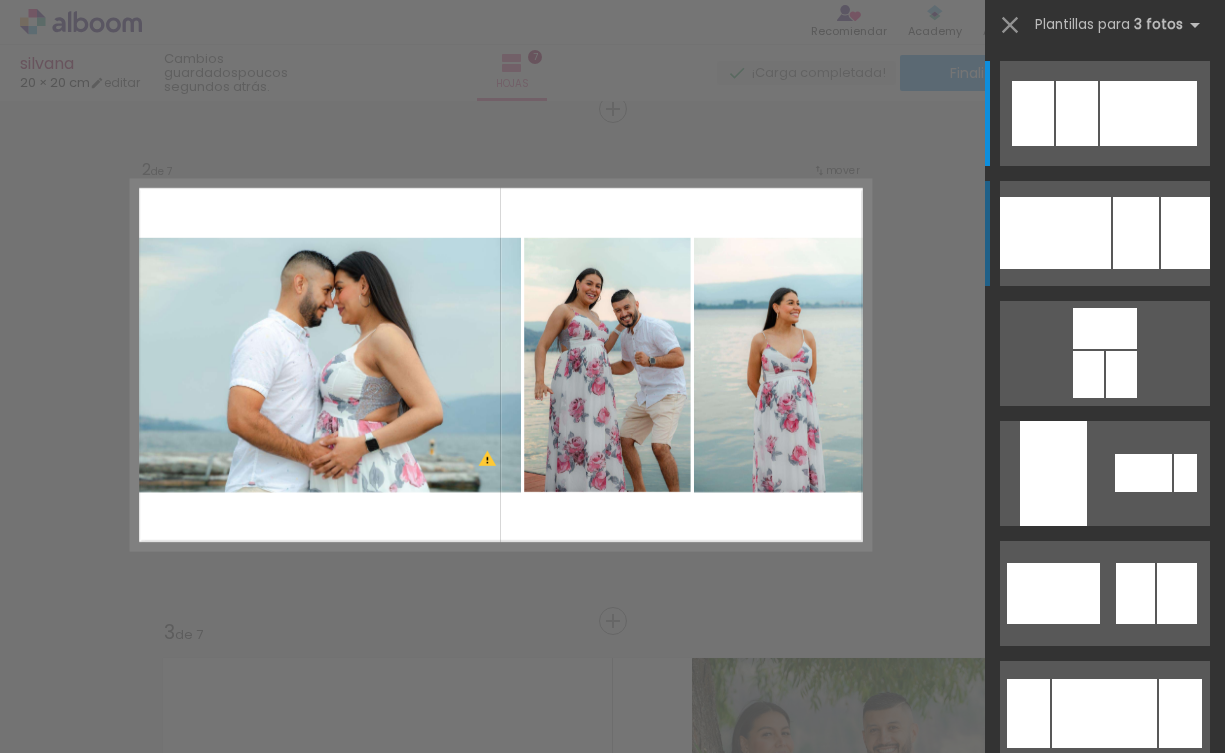 click at bounding box center (1077, 113) 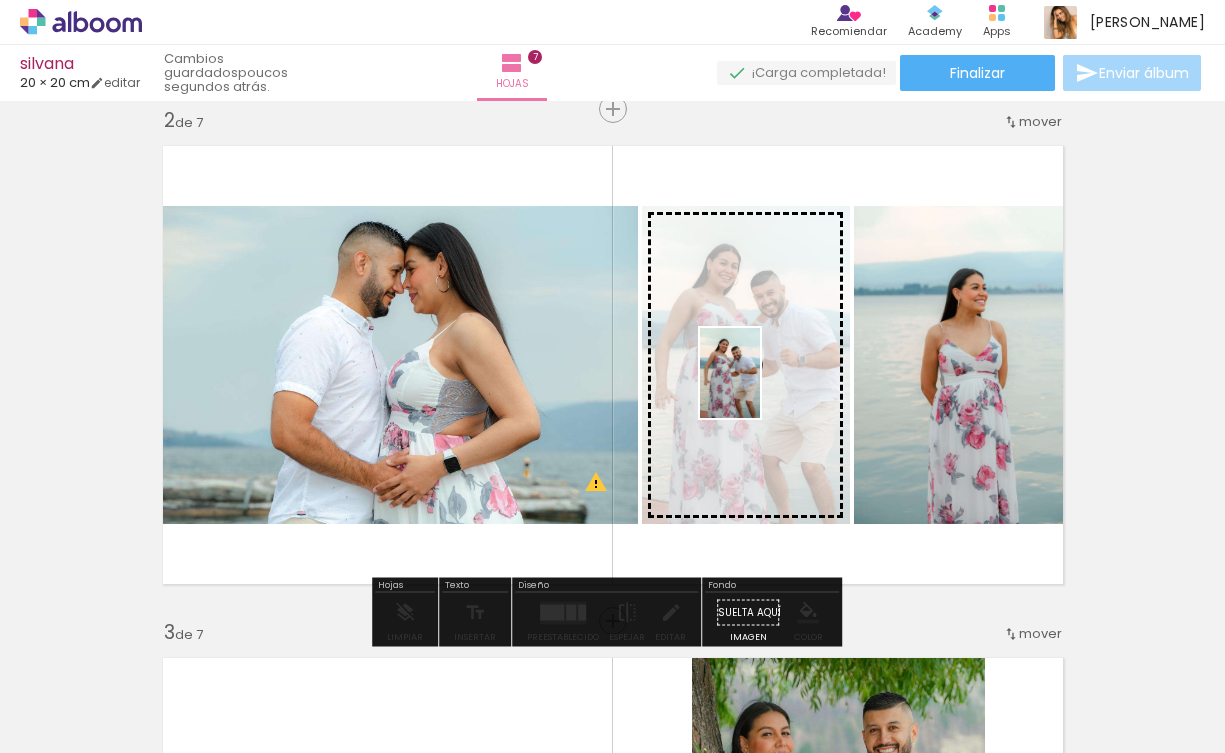 drag, startPoint x: 411, startPoint y: 697, endPoint x: 760, endPoint y: 388, distance: 466.13516 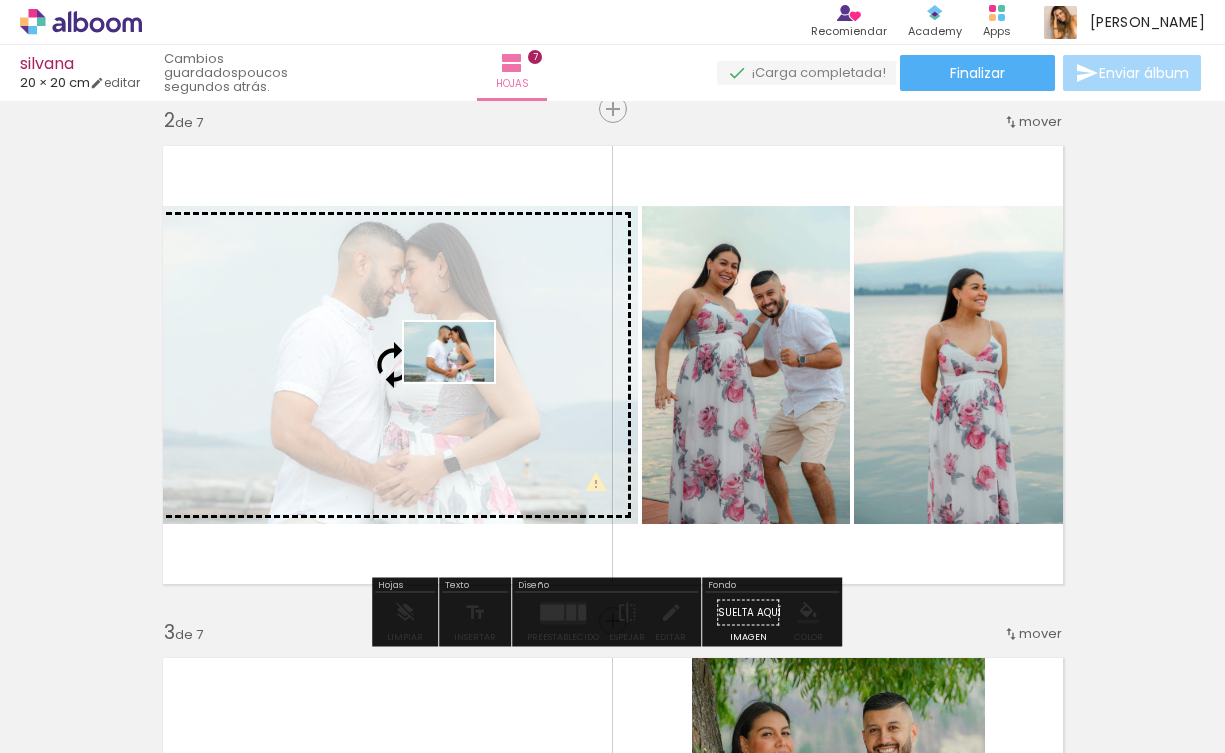 drag, startPoint x: 532, startPoint y: 694, endPoint x: 465, endPoint y: 383, distance: 318.1352 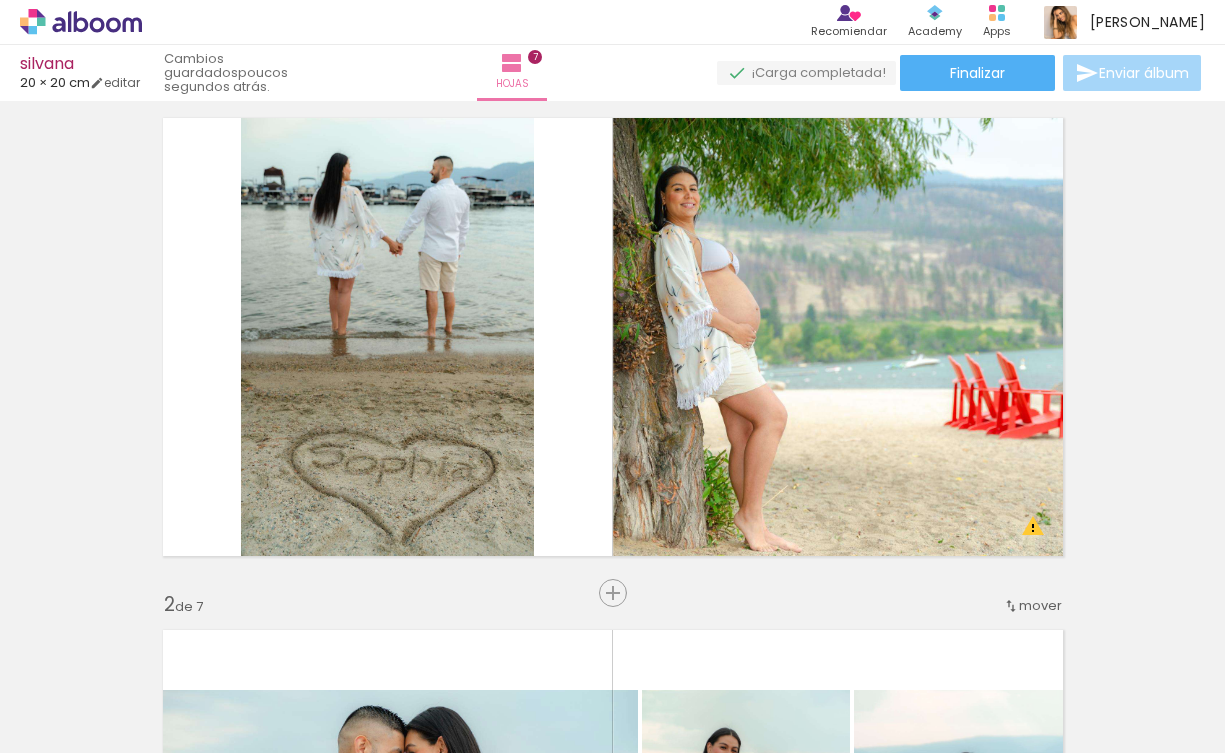 scroll, scrollTop: 45, scrollLeft: 0, axis: vertical 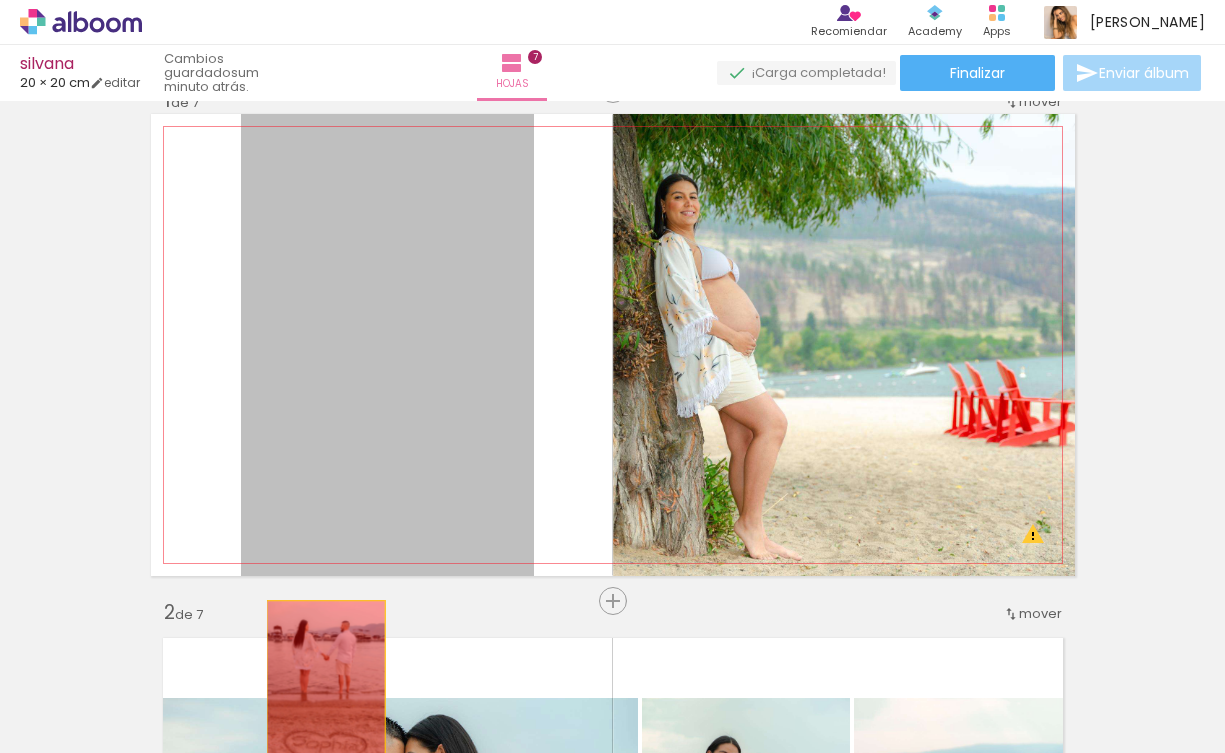 drag, startPoint x: 431, startPoint y: 406, endPoint x: 318, endPoint y: 693, distance: 308.4445 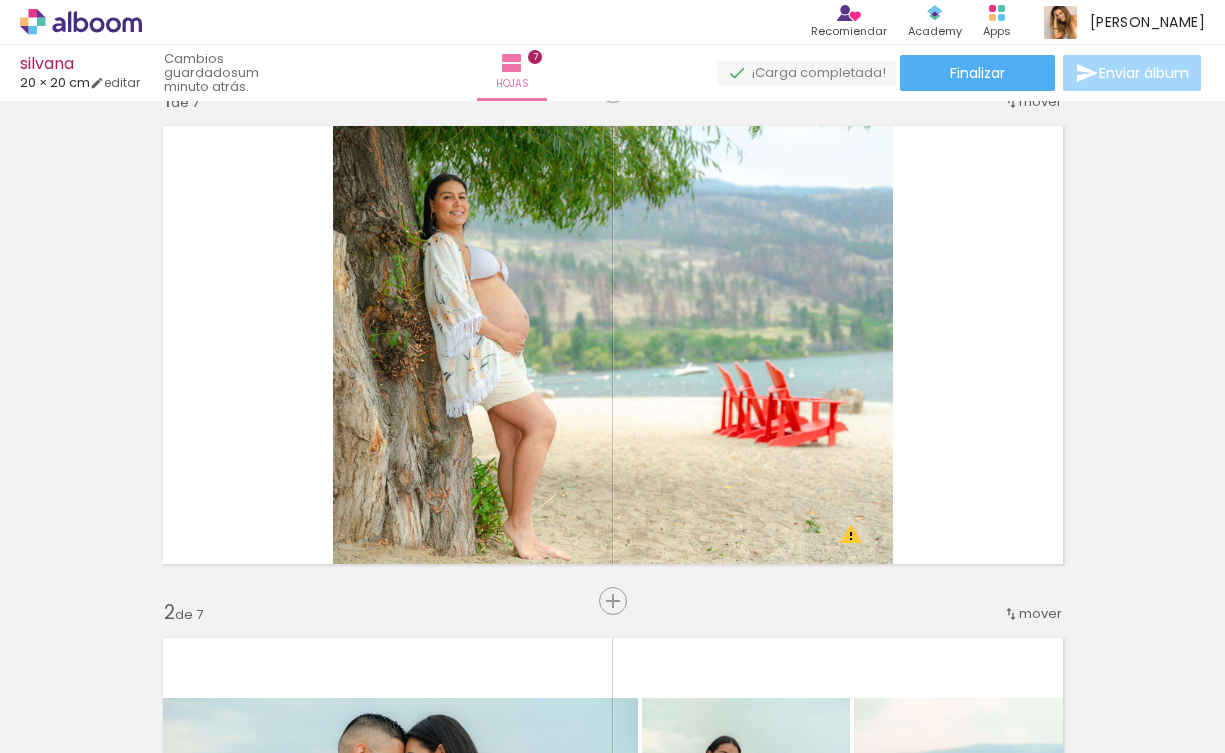 scroll, scrollTop: 0, scrollLeft: 2513, axis: horizontal 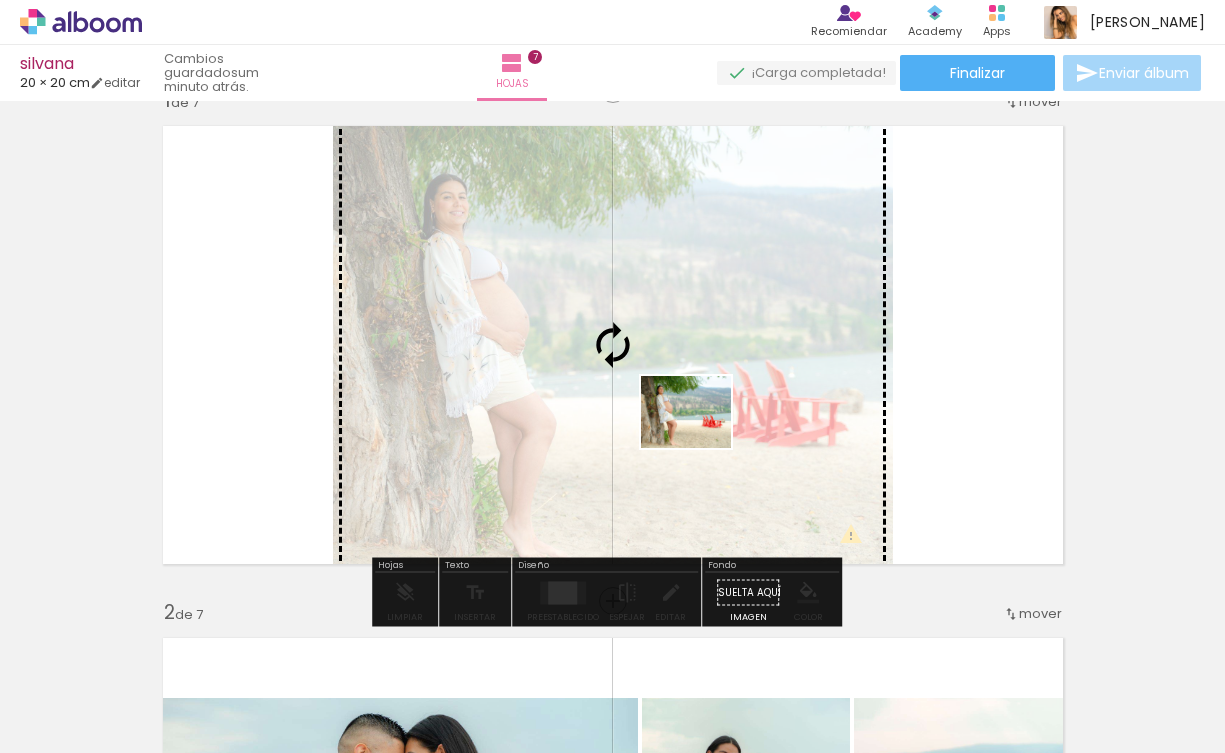 drag, startPoint x: 599, startPoint y: 691, endPoint x: 701, endPoint y: 436, distance: 274.6434 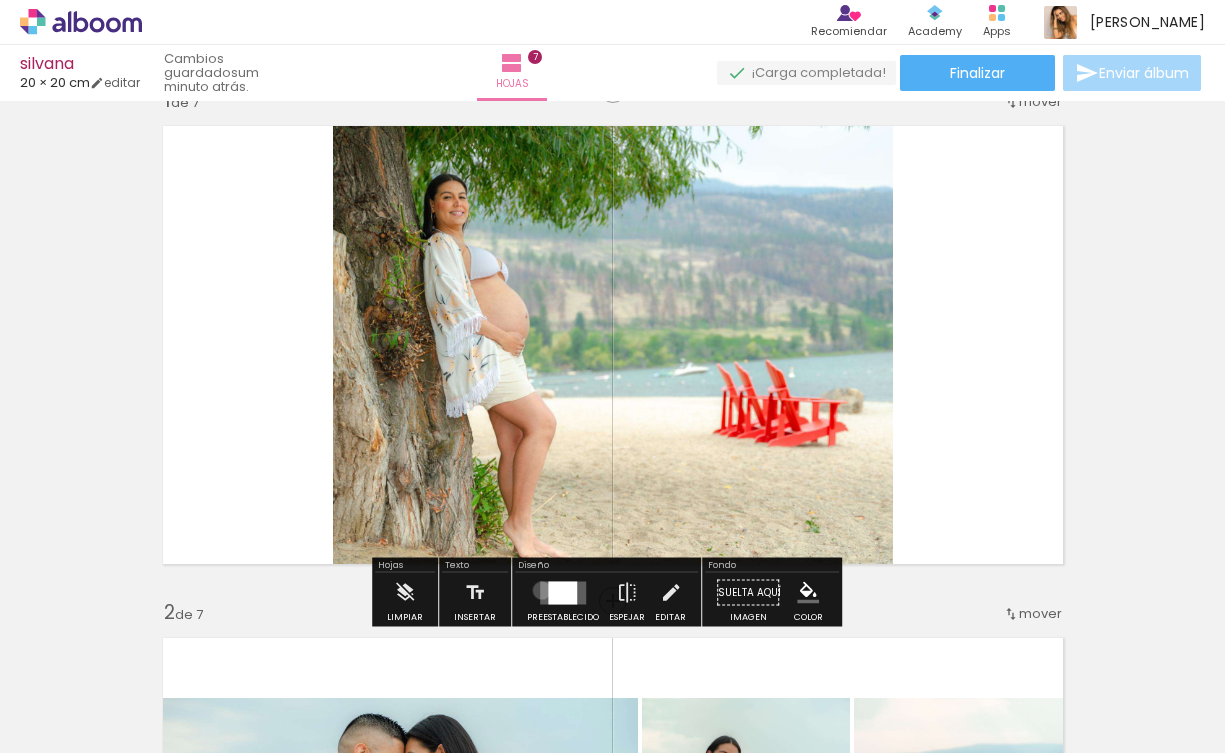 click at bounding box center [563, 592] 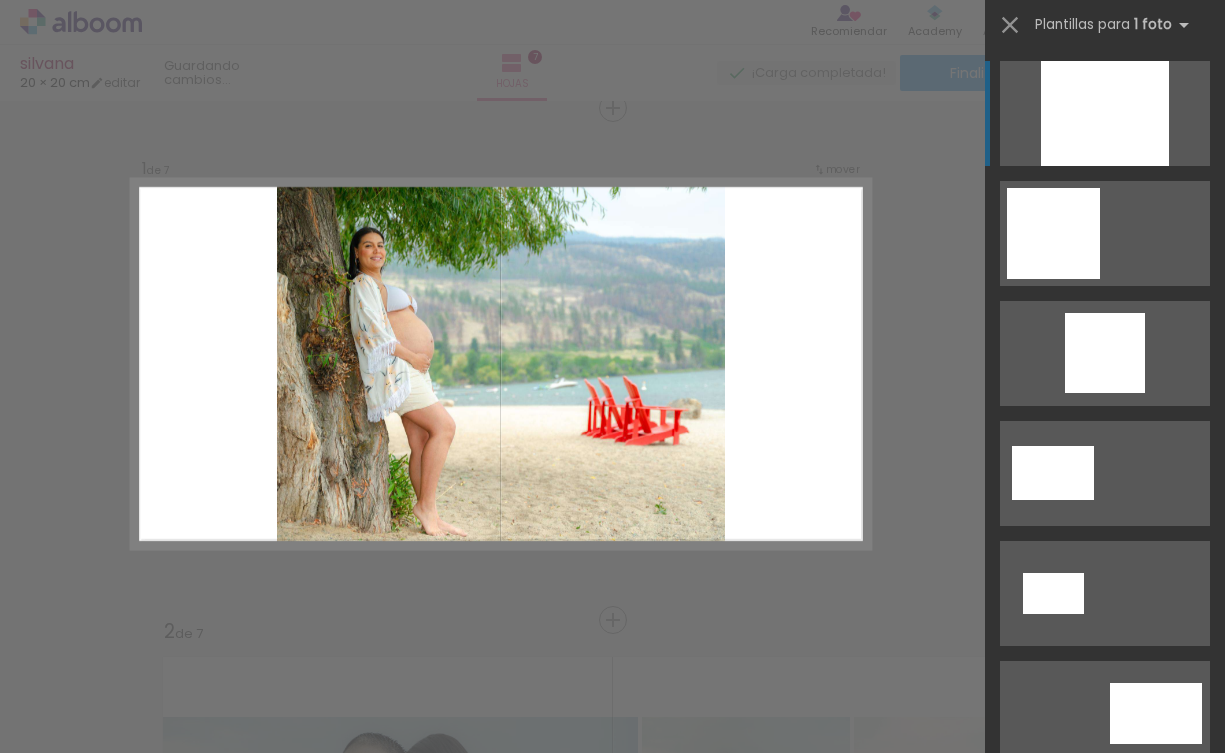 scroll, scrollTop: 25, scrollLeft: 0, axis: vertical 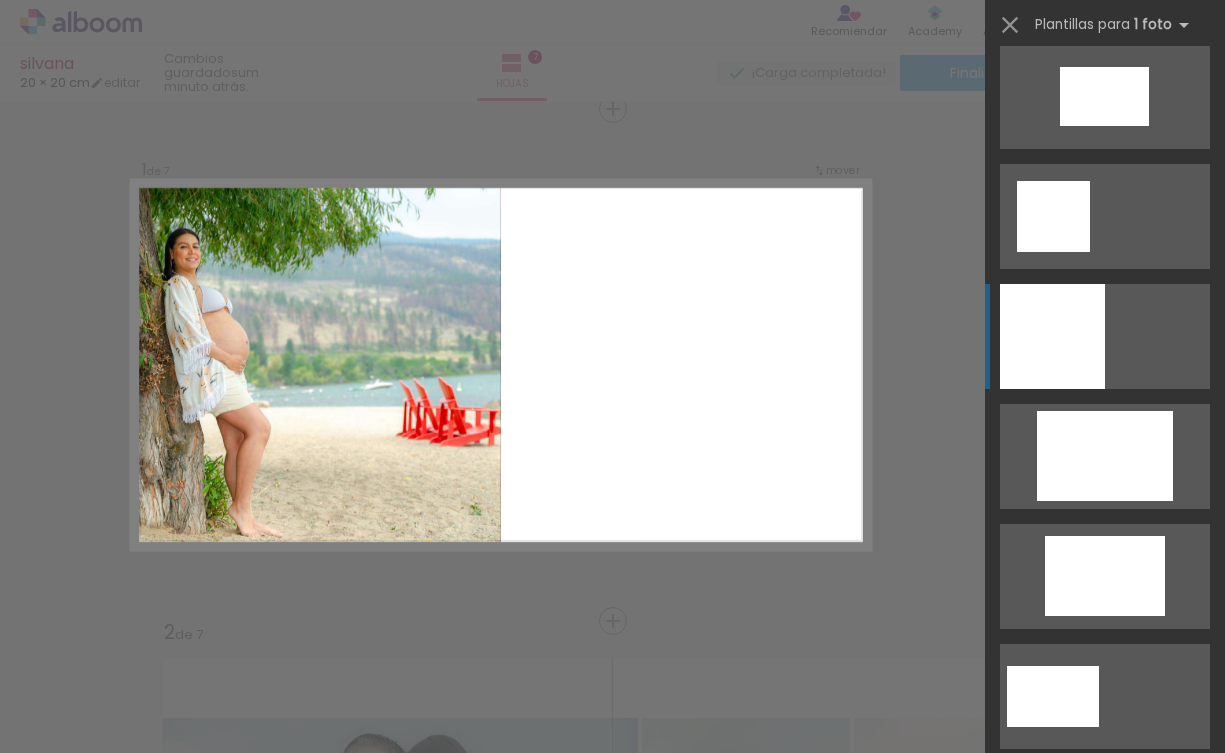 click at bounding box center (1052, 336) 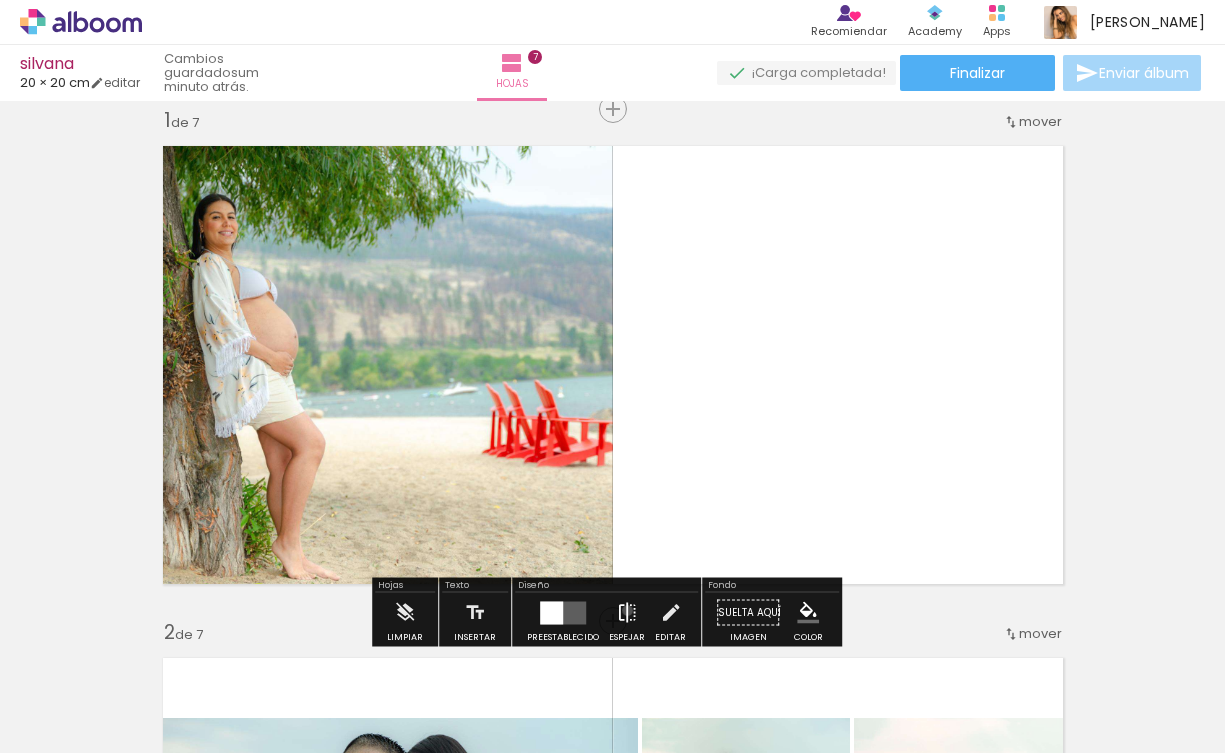 click at bounding box center [627, 613] 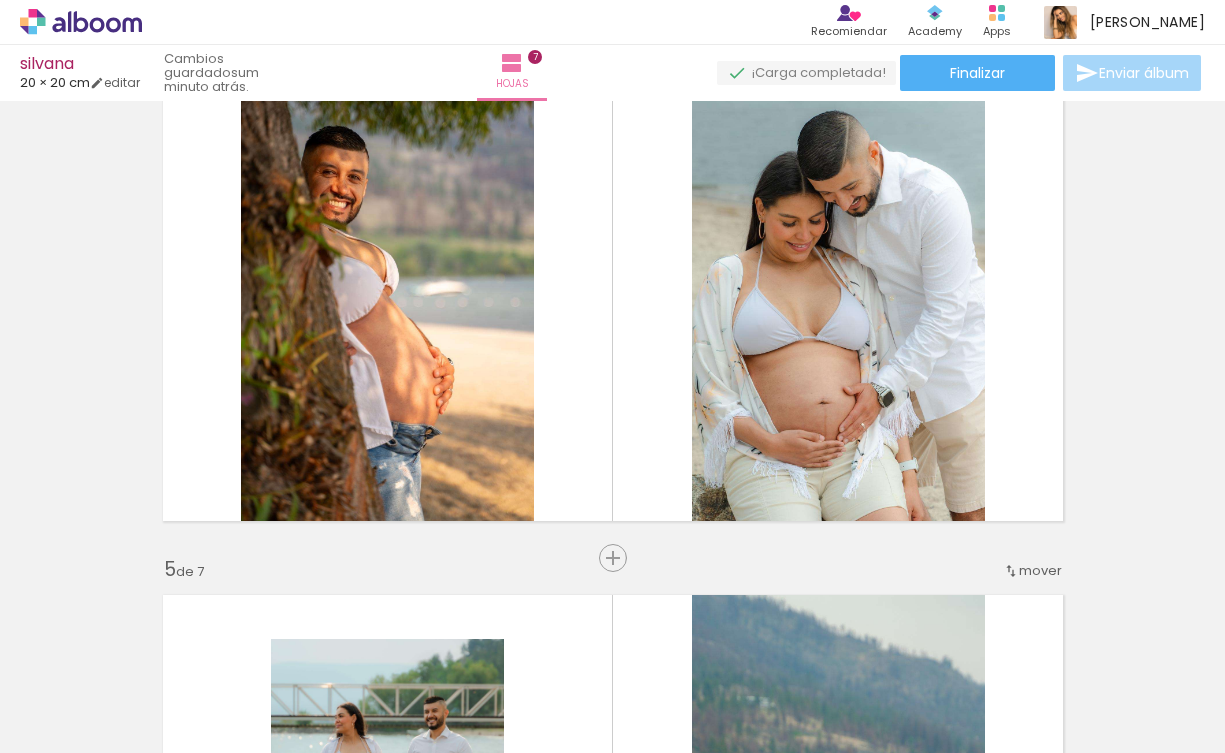 scroll, scrollTop: 1623, scrollLeft: 0, axis: vertical 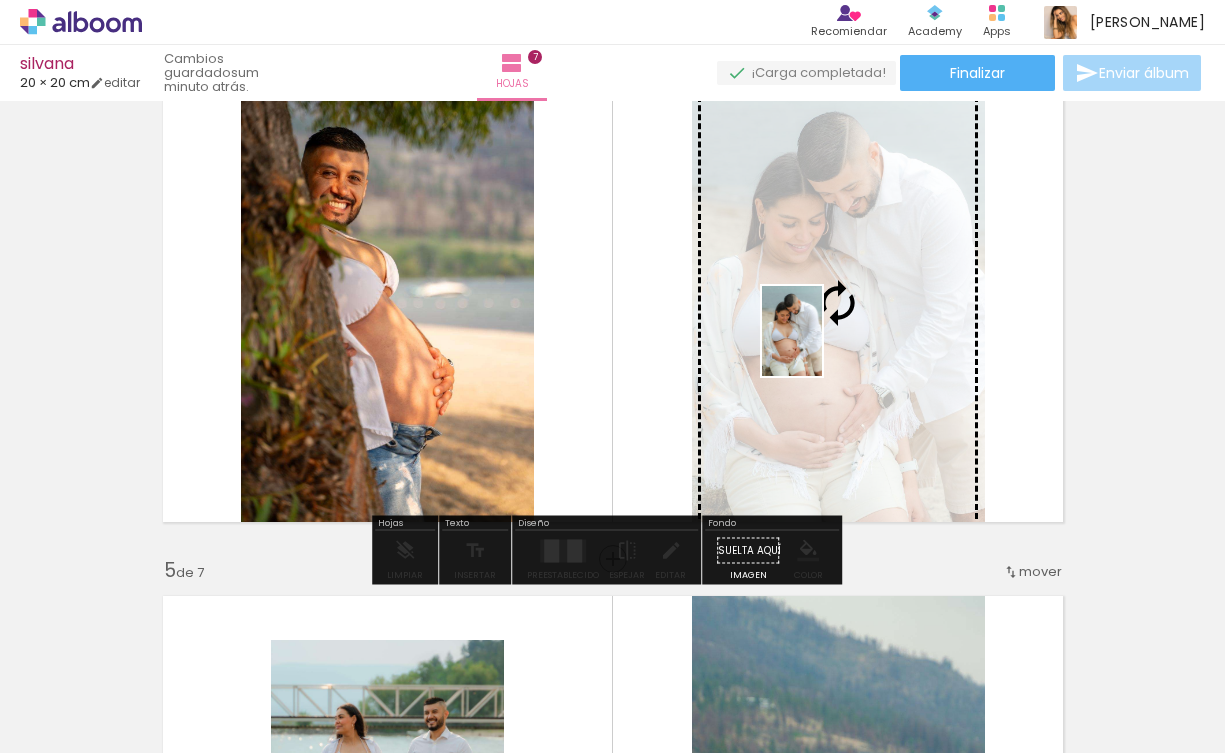 drag, startPoint x: 727, startPoint y: 680, endPoint x: 822, endPoint y: 346, distance: 347.24774 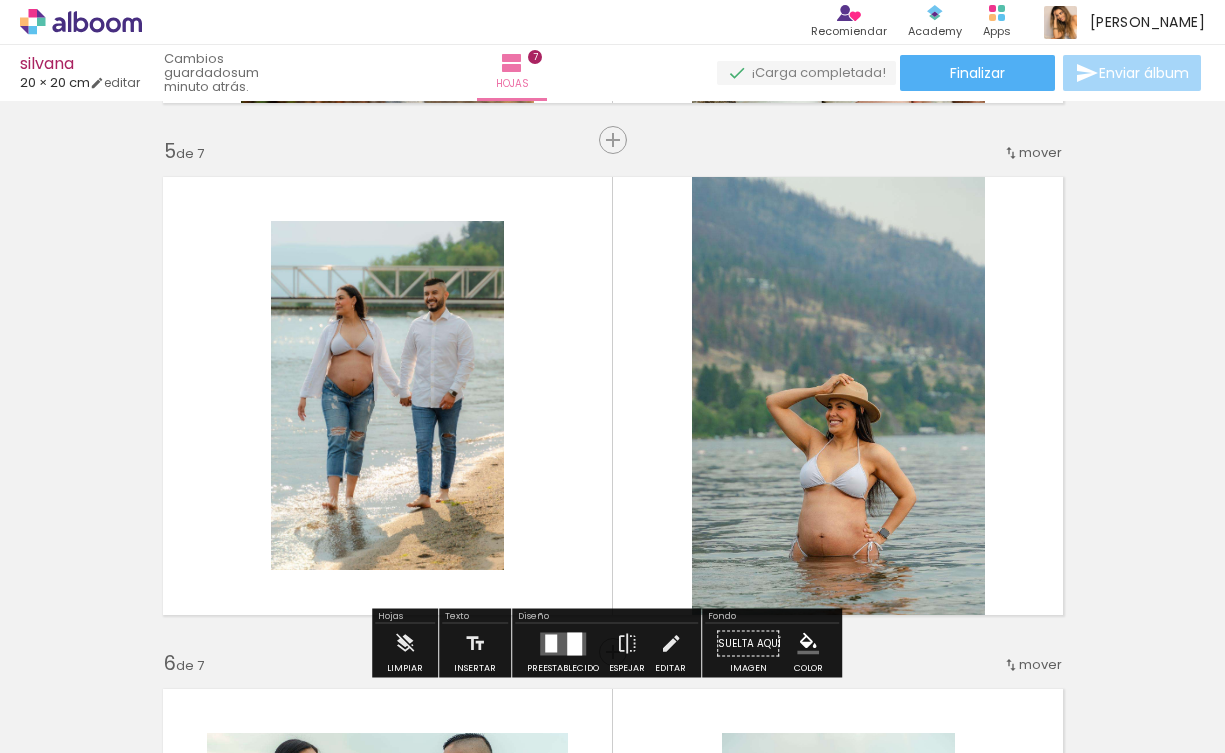 scroll, scrollTop: 2047, scrollLeft: 0, axis: vertical 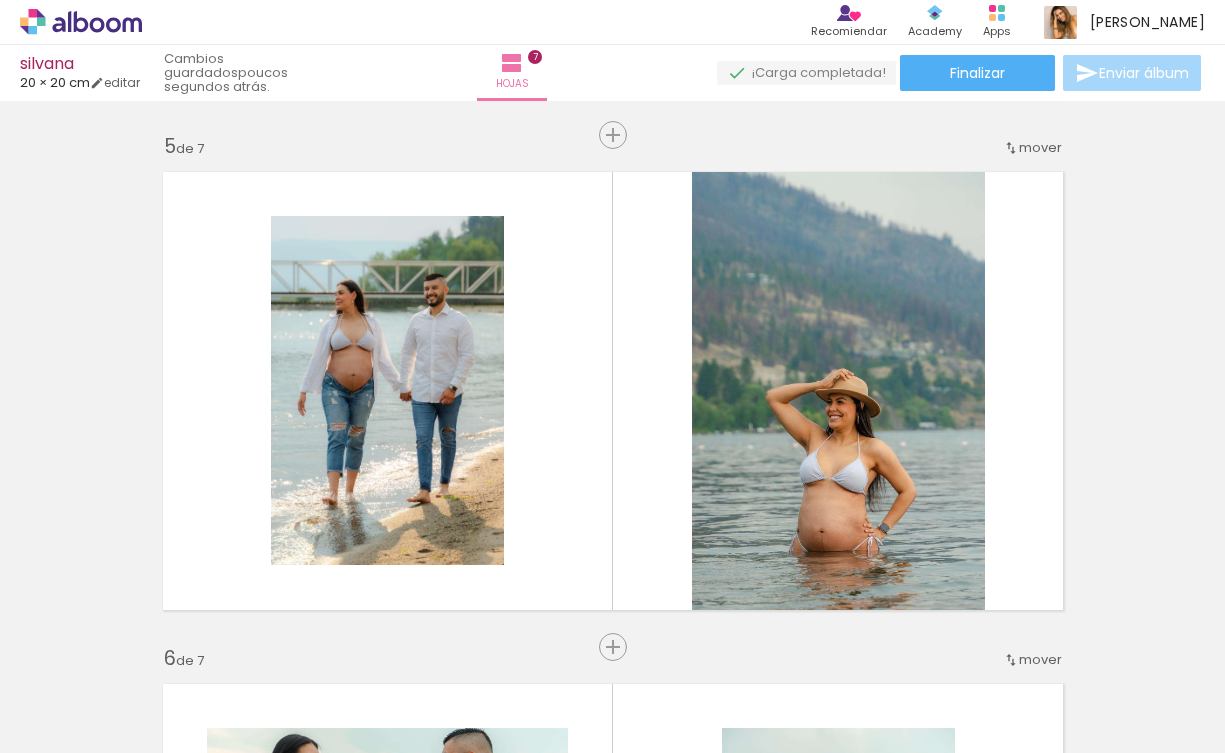 click at bounding box center [786, 686] 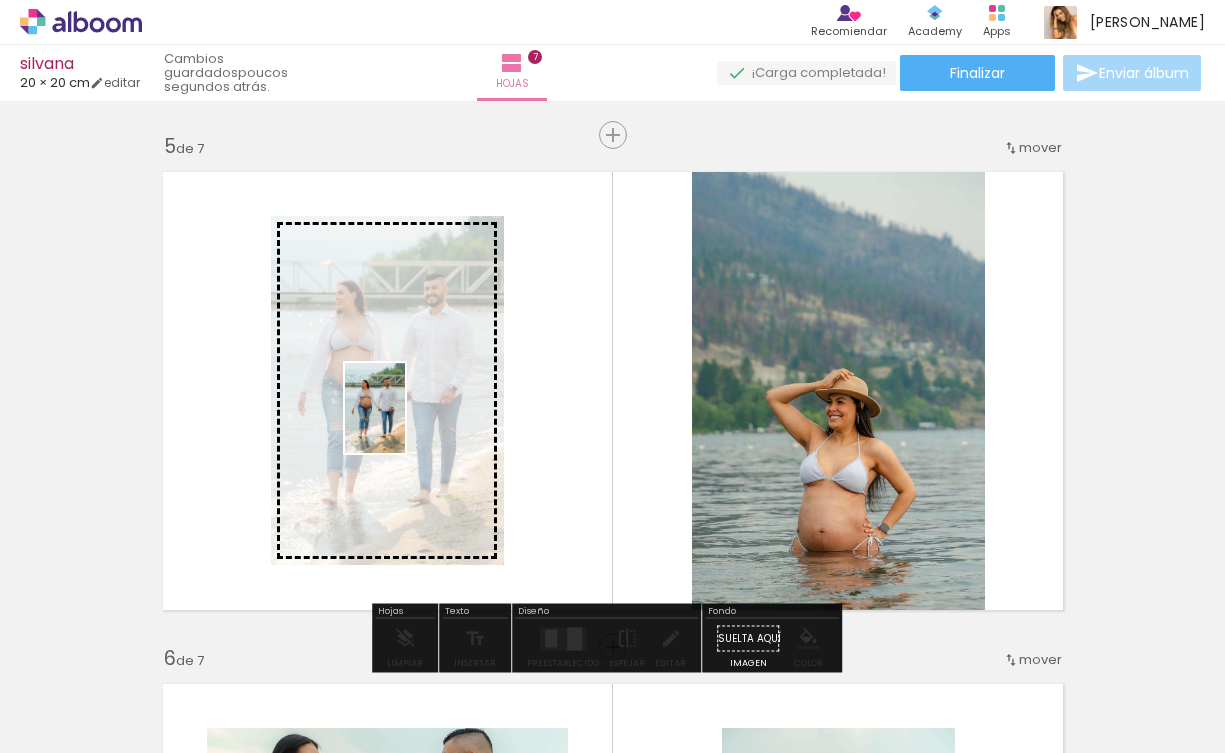 drag, startPoint x: 301, startPoint y: 704, endPoint x: 405, endPoint y: 423, distance: 299.6281 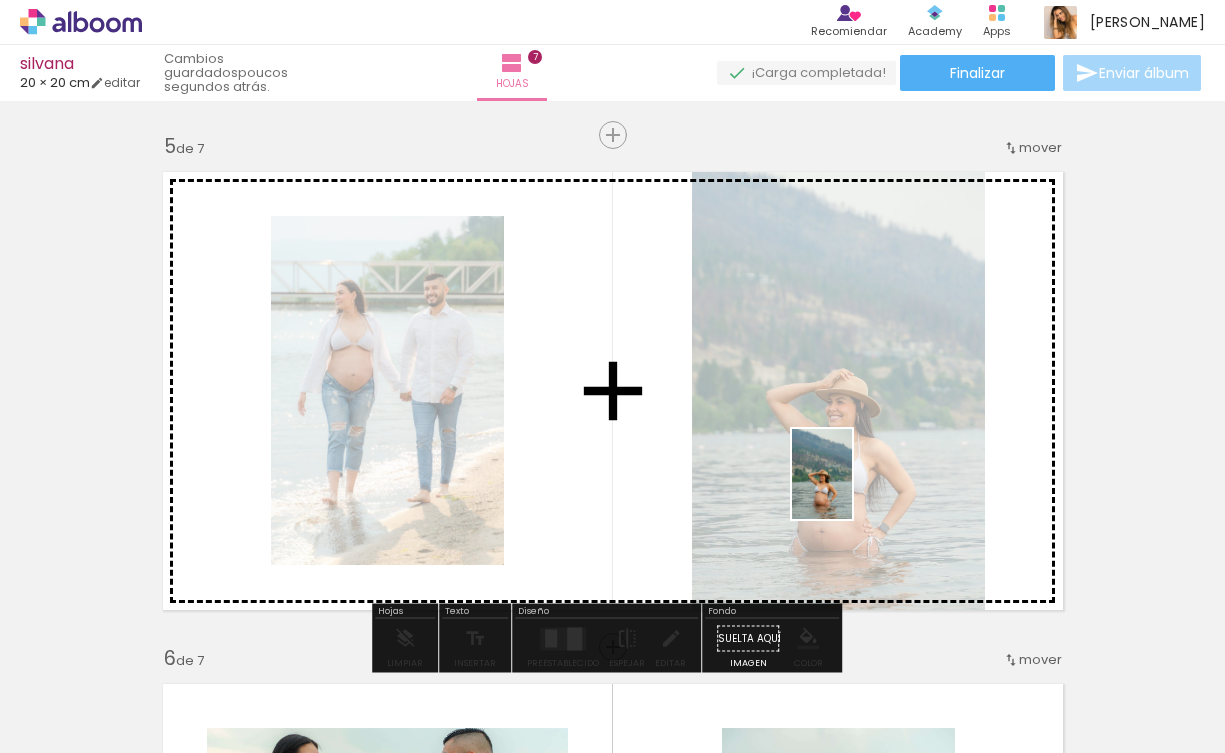 drag, startPoint x: 427, startPoint y: 690, endPoint x: 852, endPoint y: 489, distance: 470.13403 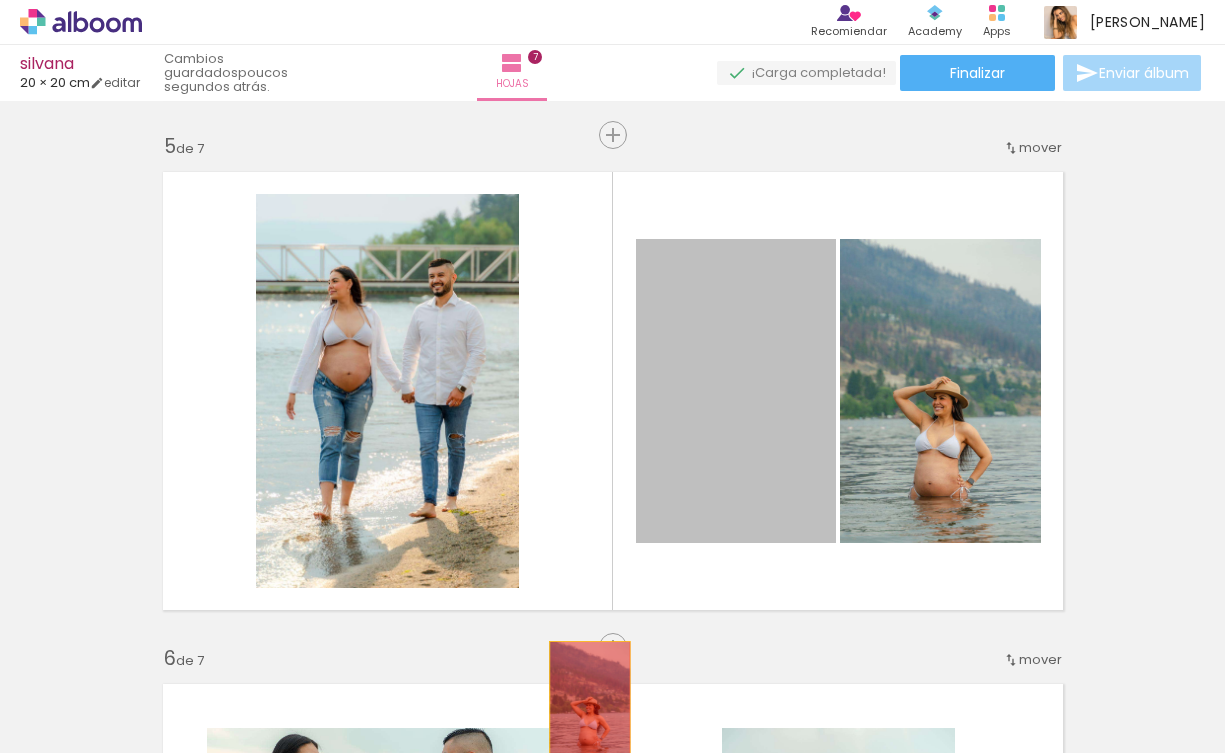 drag, startPoint x: 775, startPoint y: 467, endPoint x: 577, endPoint y: 707, distance: 311.13342 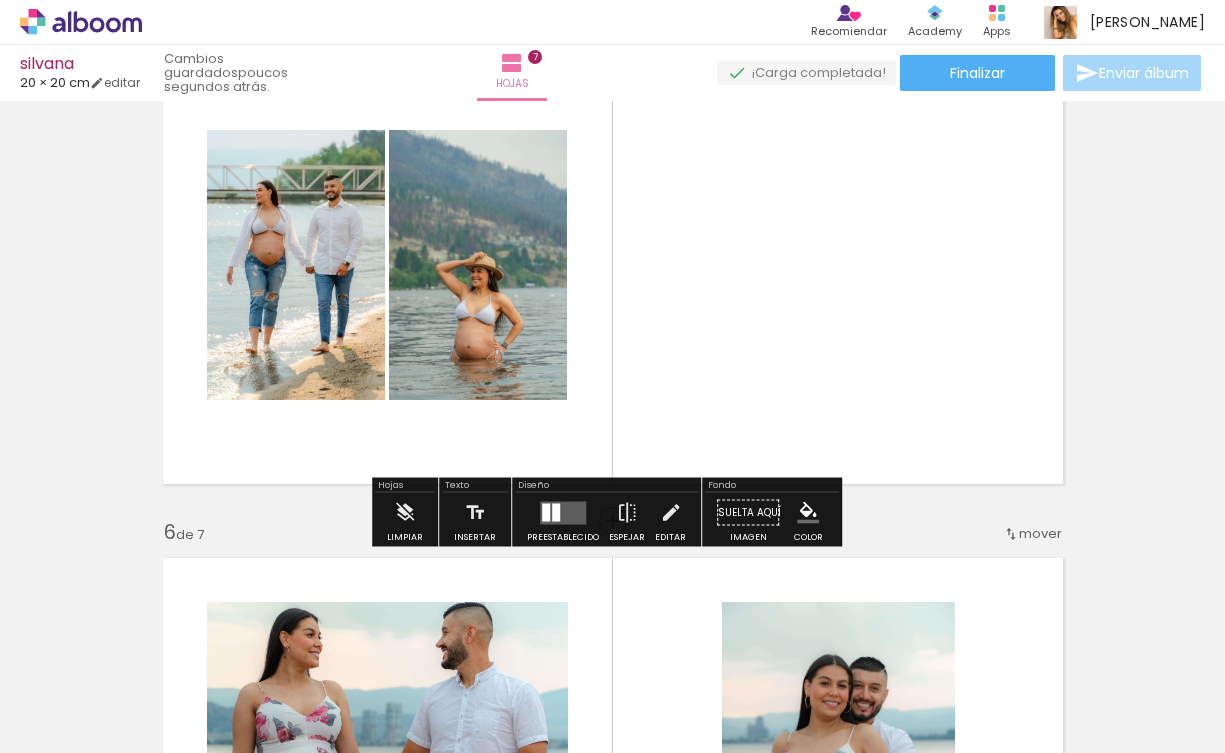 scroll, scrollTop: 2174, scrollLeft: 0, axis: vertical 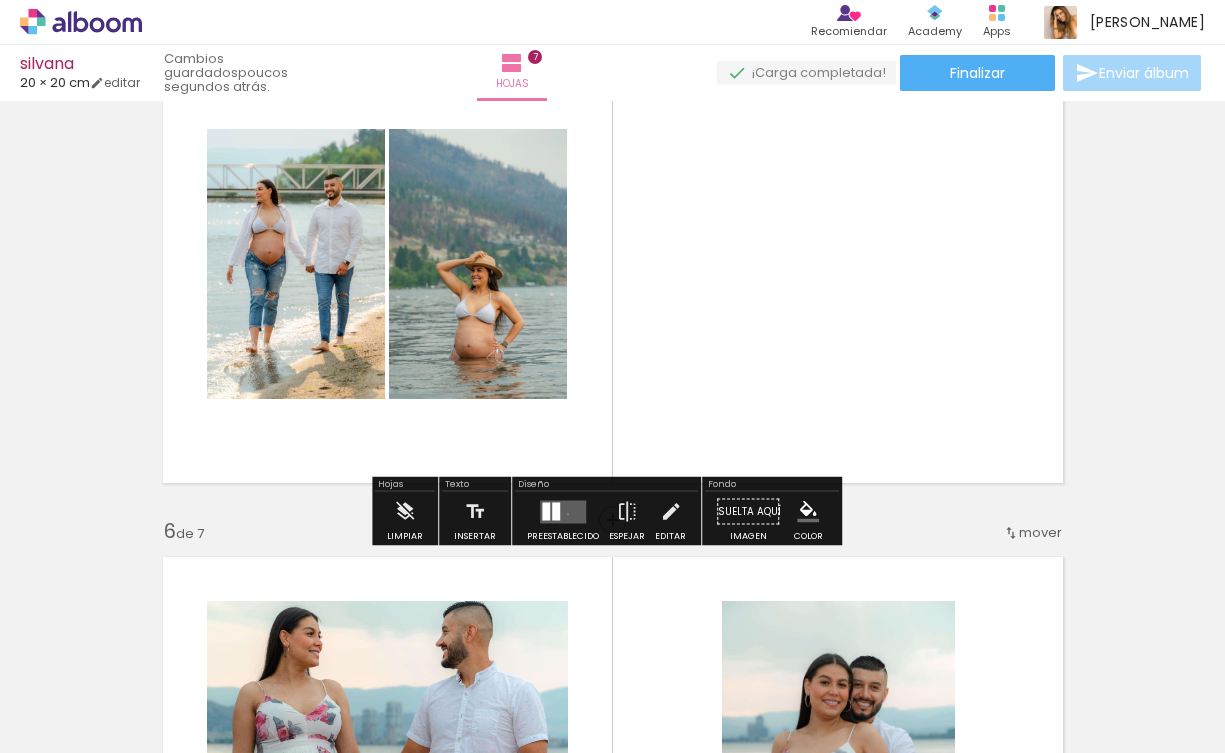 click at bounding box center (563, 511) 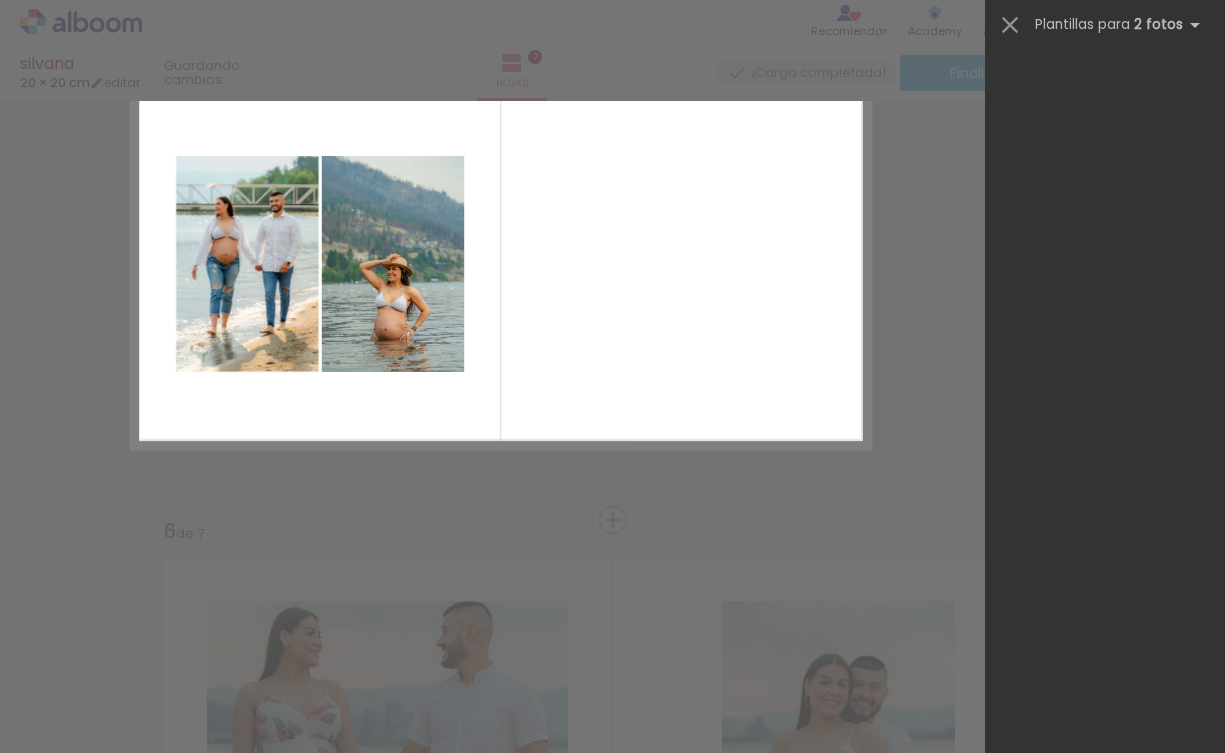 scroll, scrollTop: 0, scrollLeft: 0, axis: both 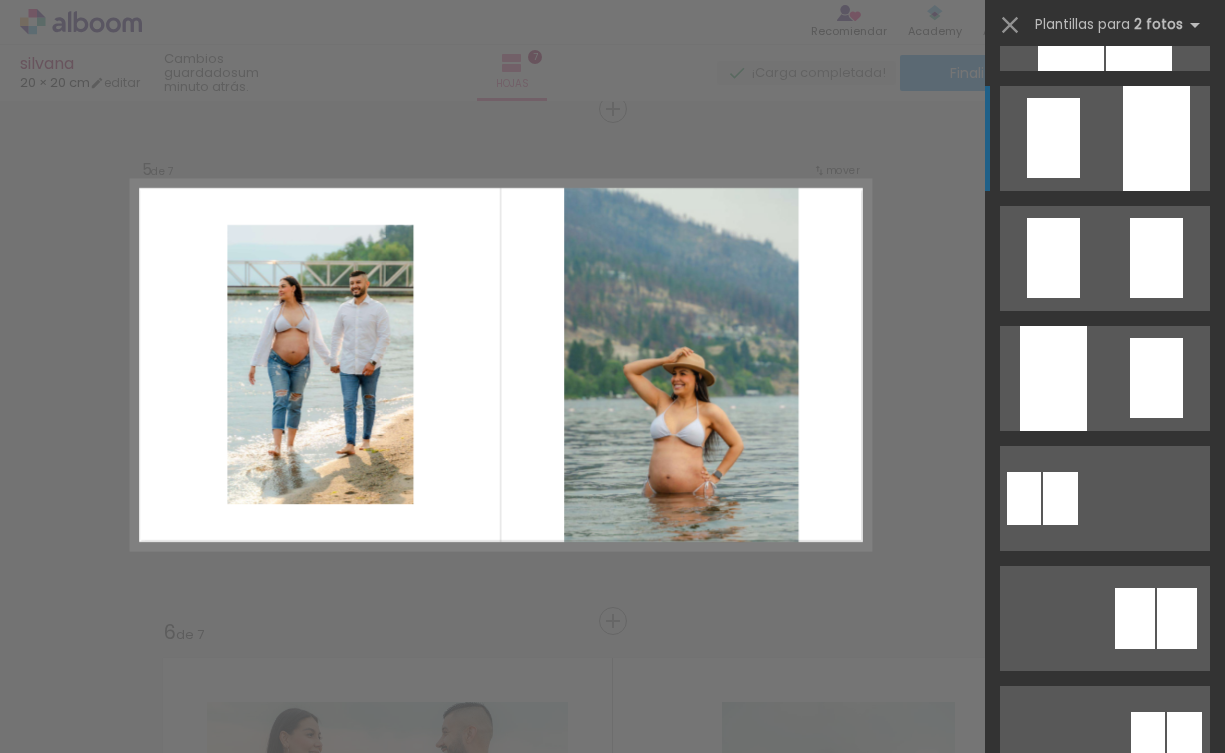 click at bounding box center [1156, 978] 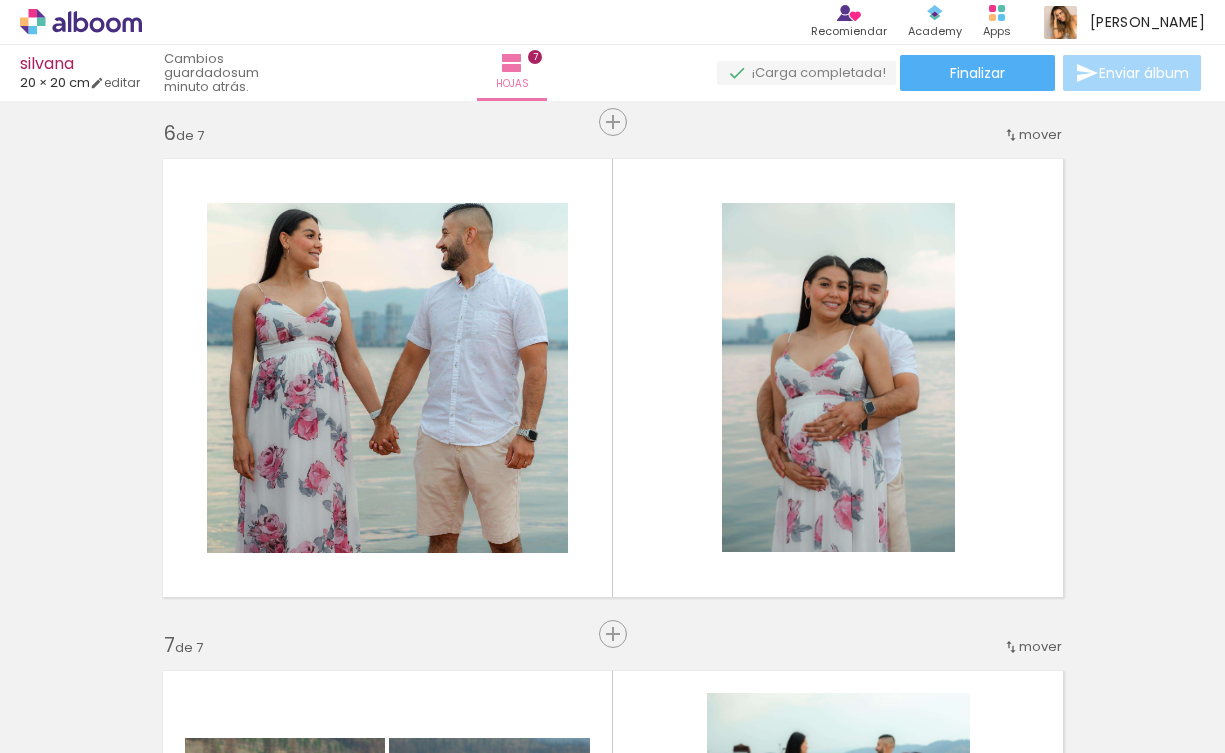 scroll, scrollTop: 2574, scrollLeft: 0, axis: vertical 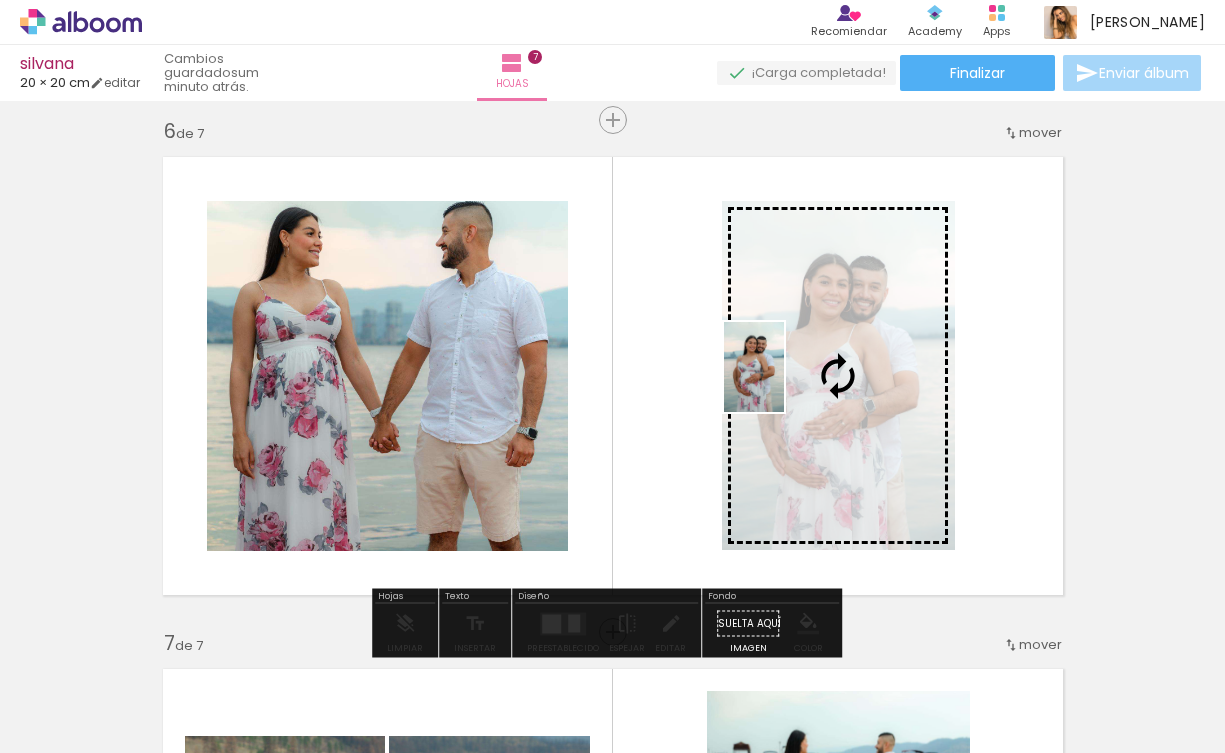 drag, startPoint x: 540, startPoint y: 693, endPoint x: 784, endPoint y: 382, distance: 395.29355 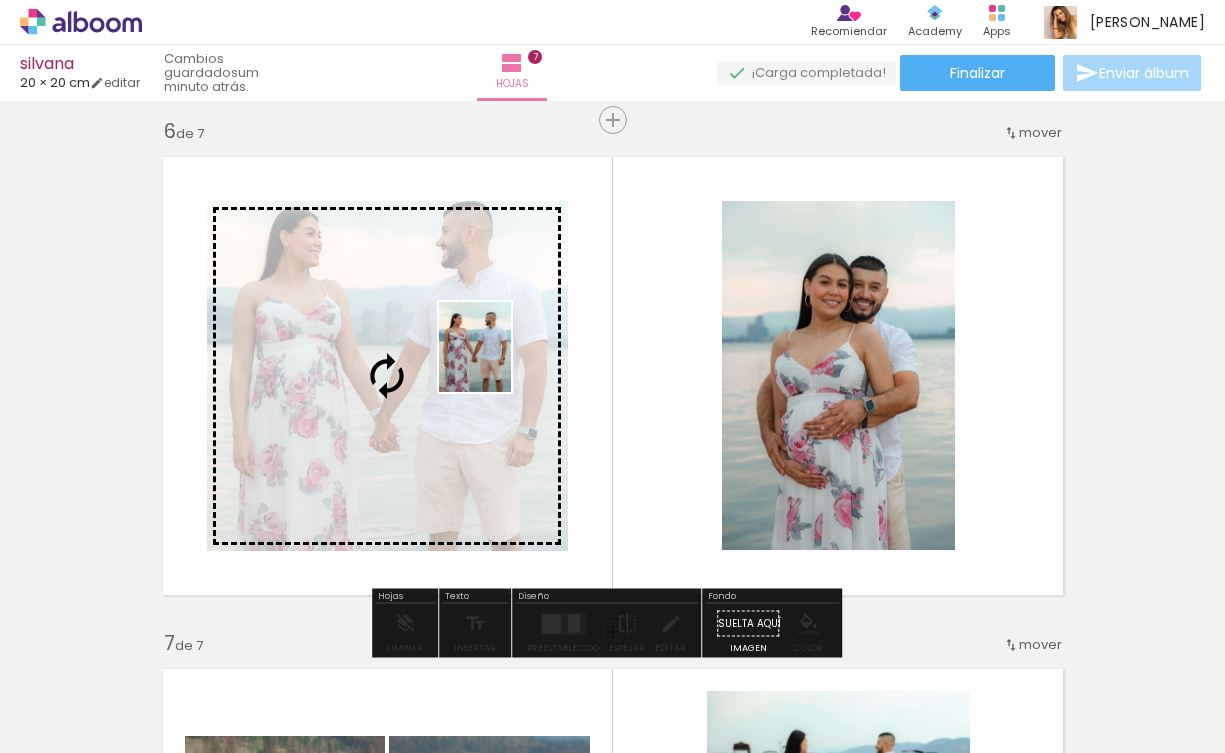 drag, startPoint x: 641, startPoint y: 703, endPoint x: 499, endPoint y: 362, distance: 369.3846 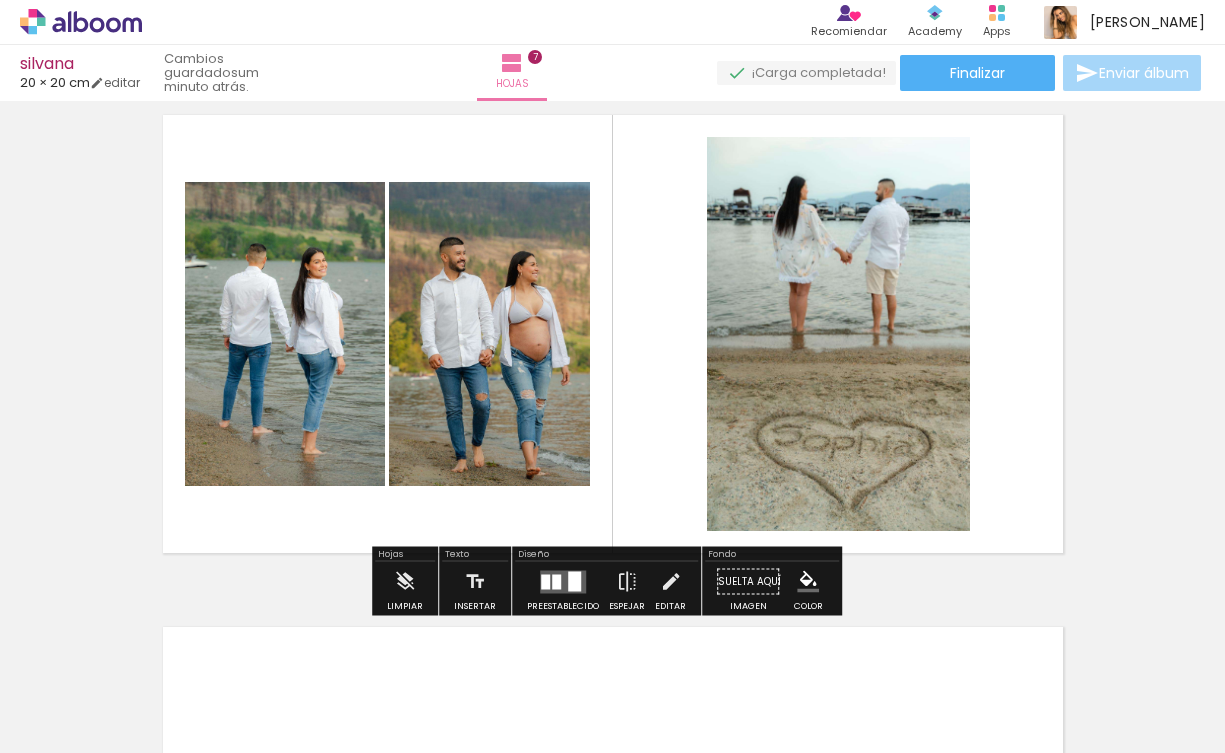 scroll, scrollTop: 3133, scrollLeft: 0, axis: vertical 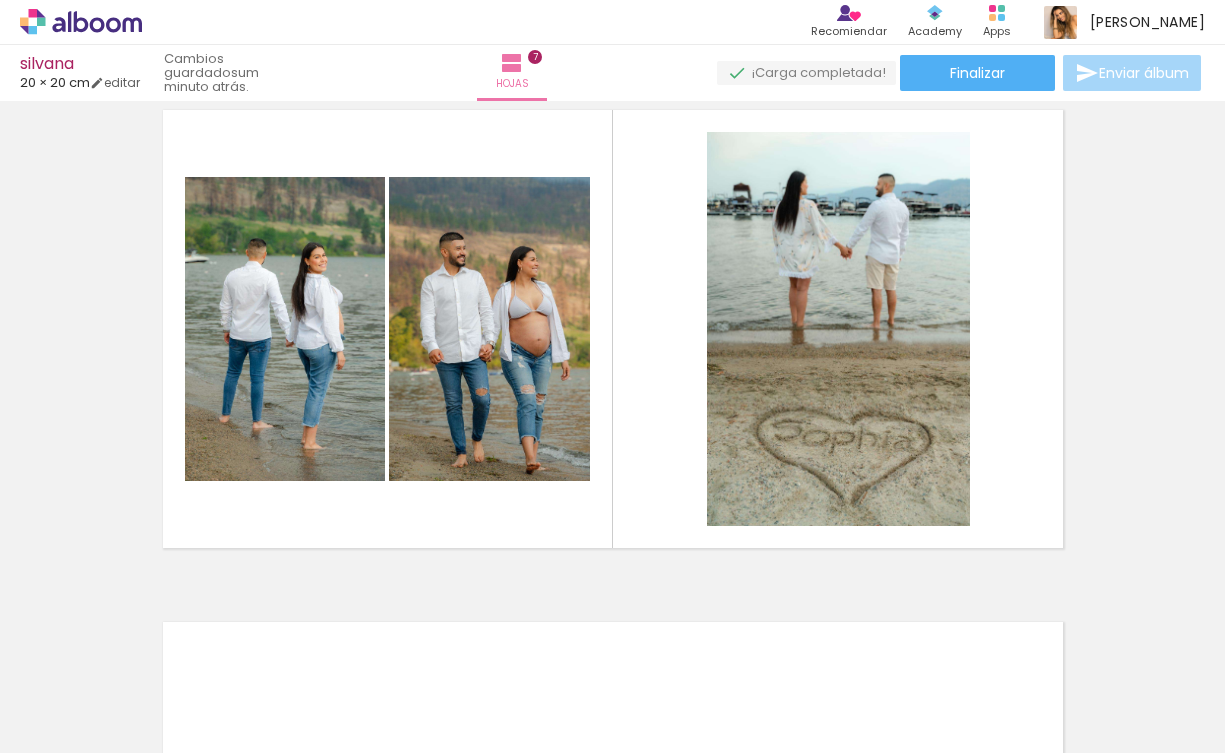 click at bounding box center (786, 686) 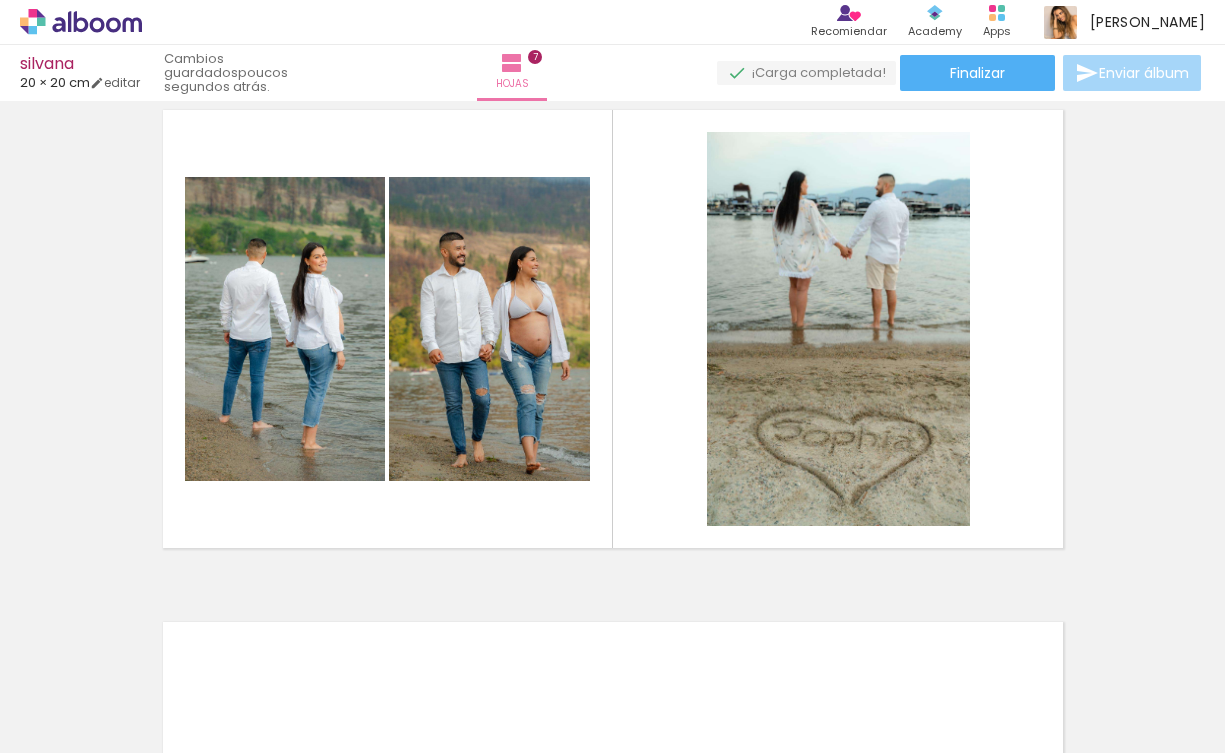 click at bounding box center (786, 686) 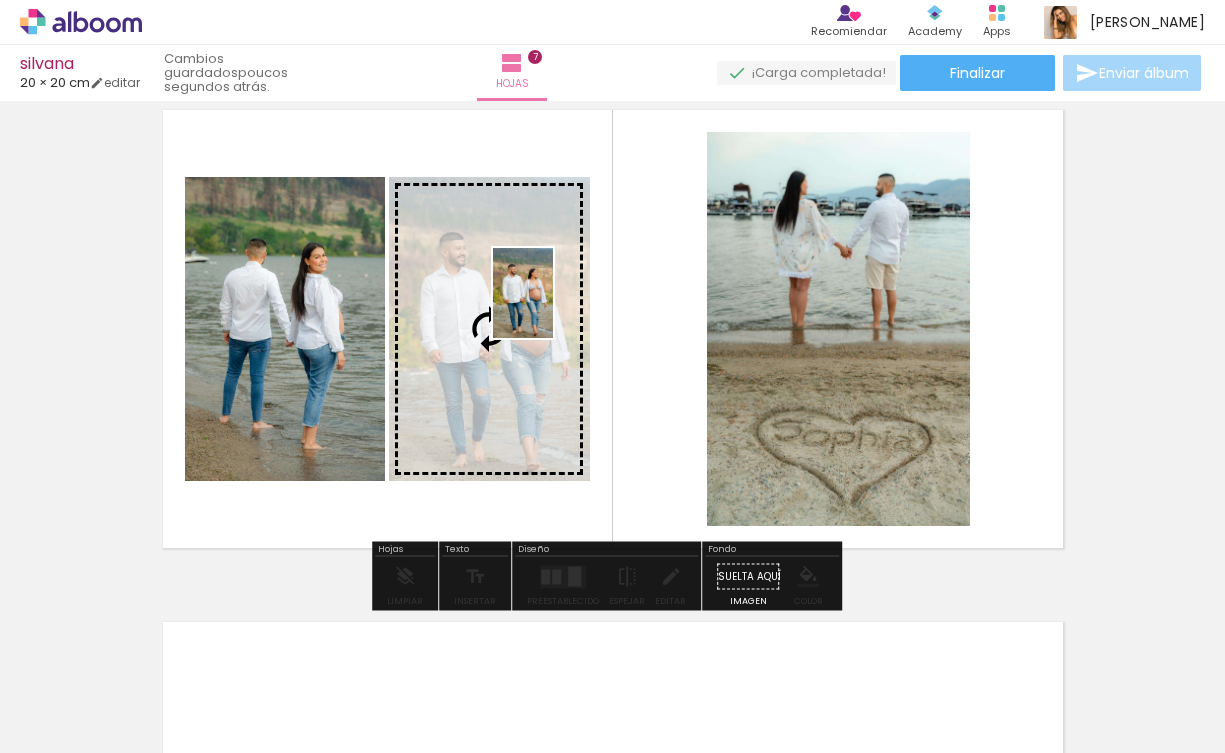 drag, startPoint x: 1147, startPoint y: 701, endPoint x: 553, endPoint y: 308, distance: 712.23944 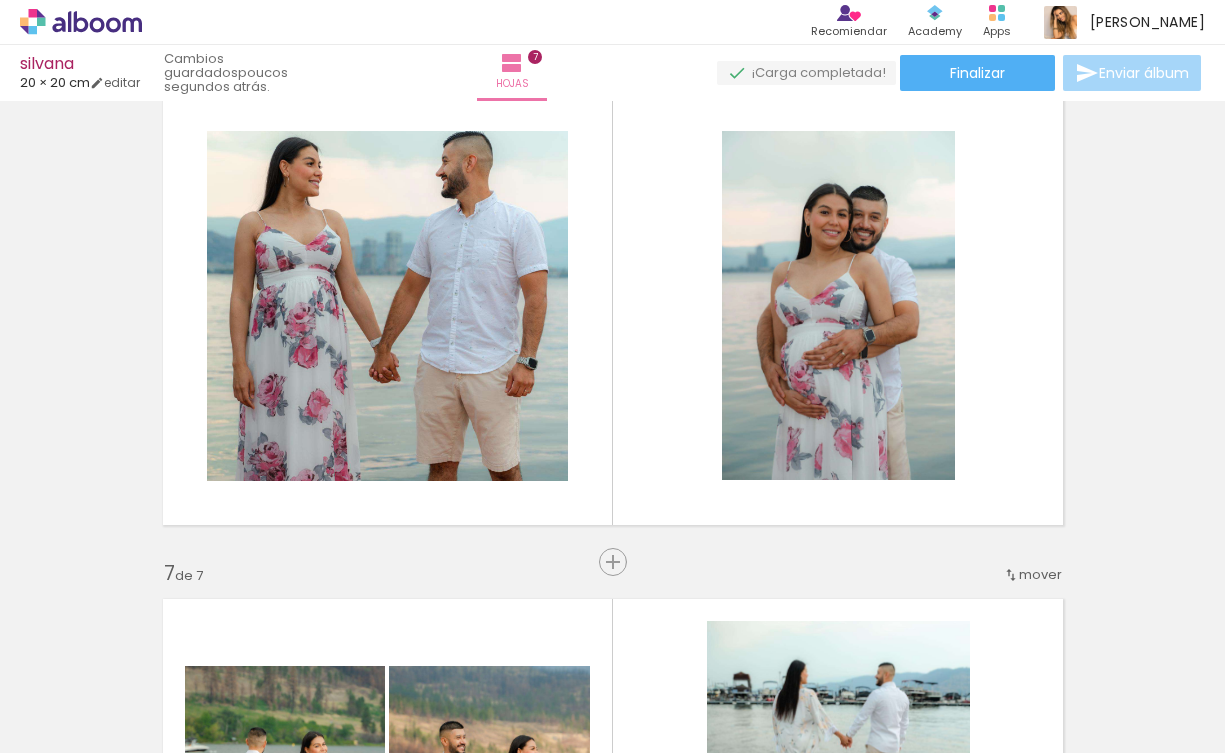 scroll, scrollTop: 2643, scrollLeft: 0, axis: vertical 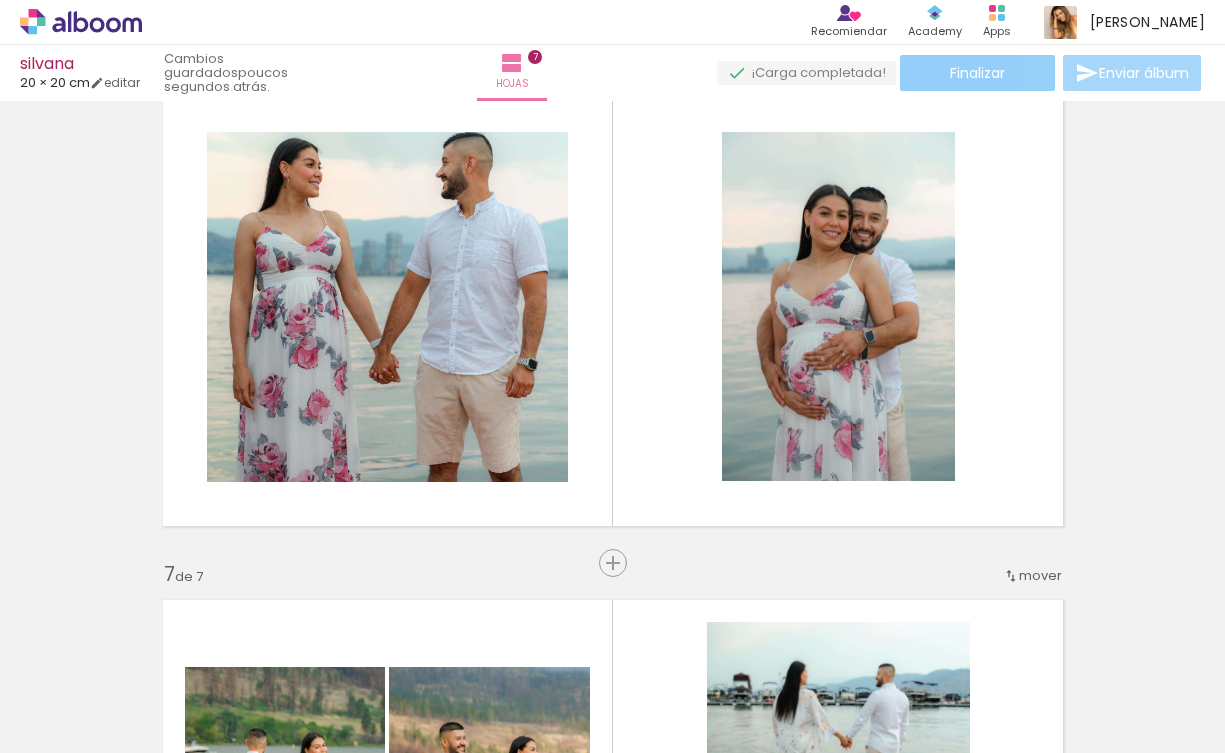 click on "Finalizar" 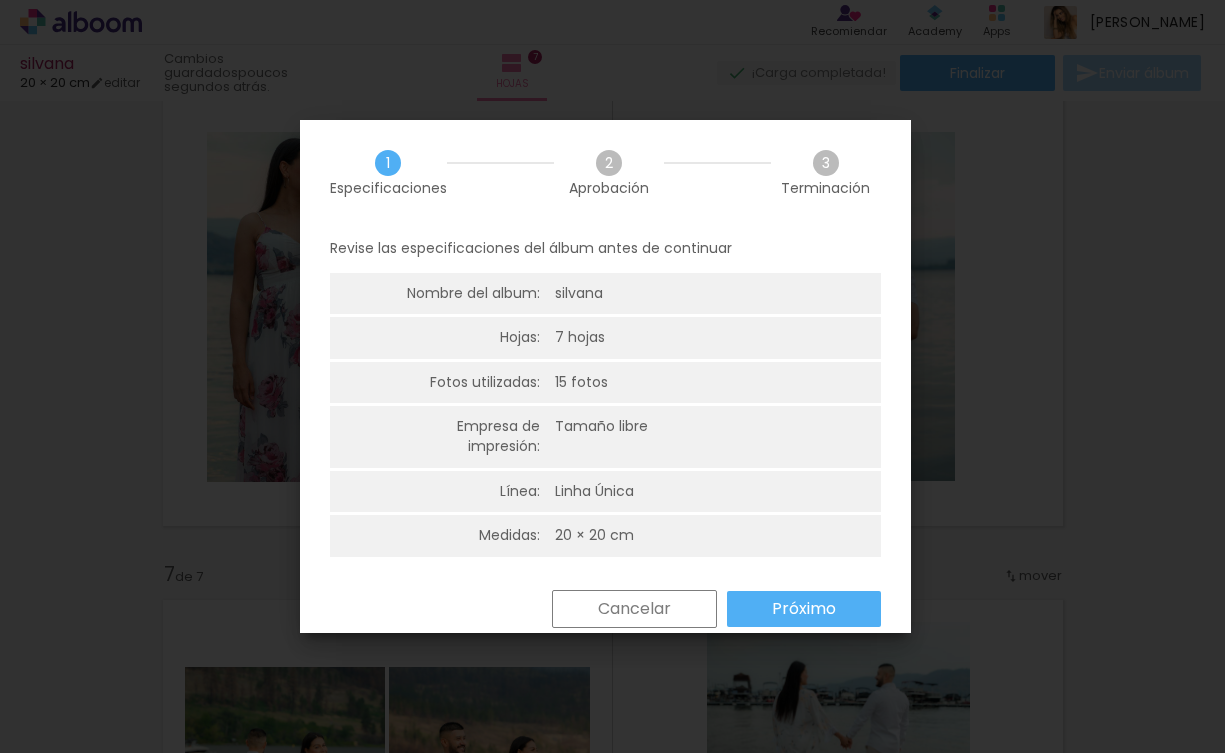 click on "Próximo" at bounding box center (0, 0) 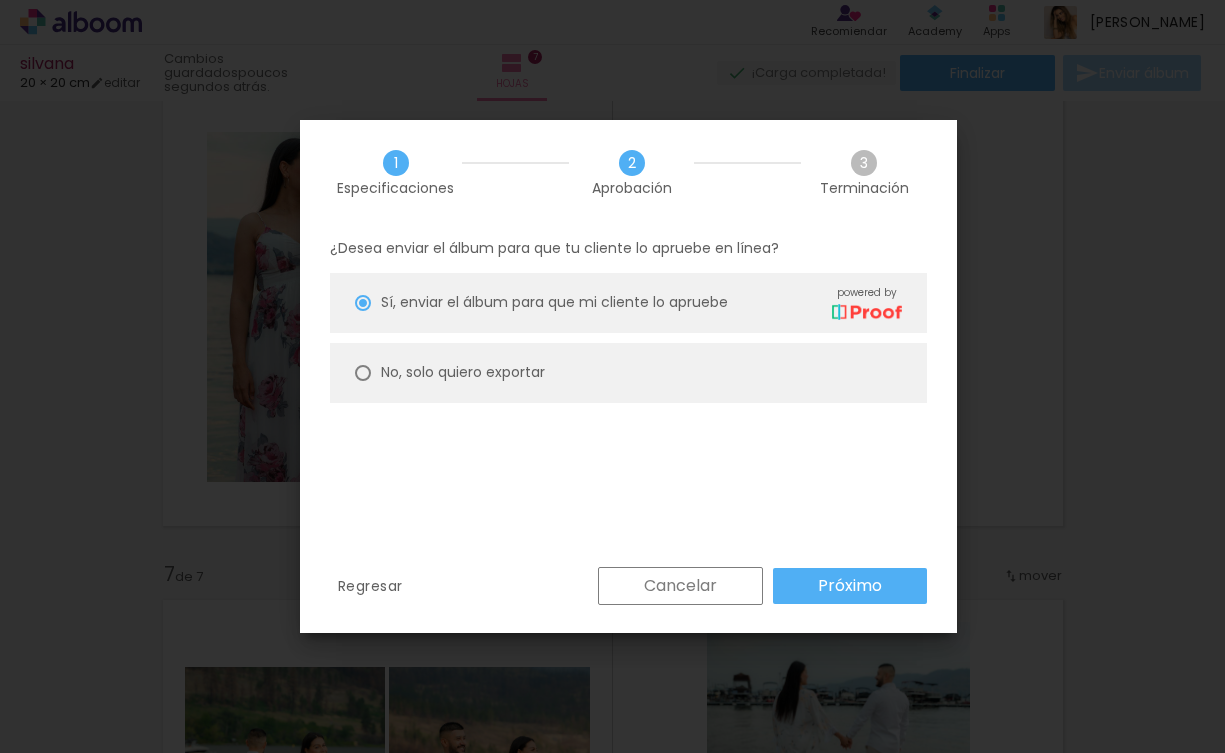 click on "No, solo quiero exportar" at bounding box center [628, 373] 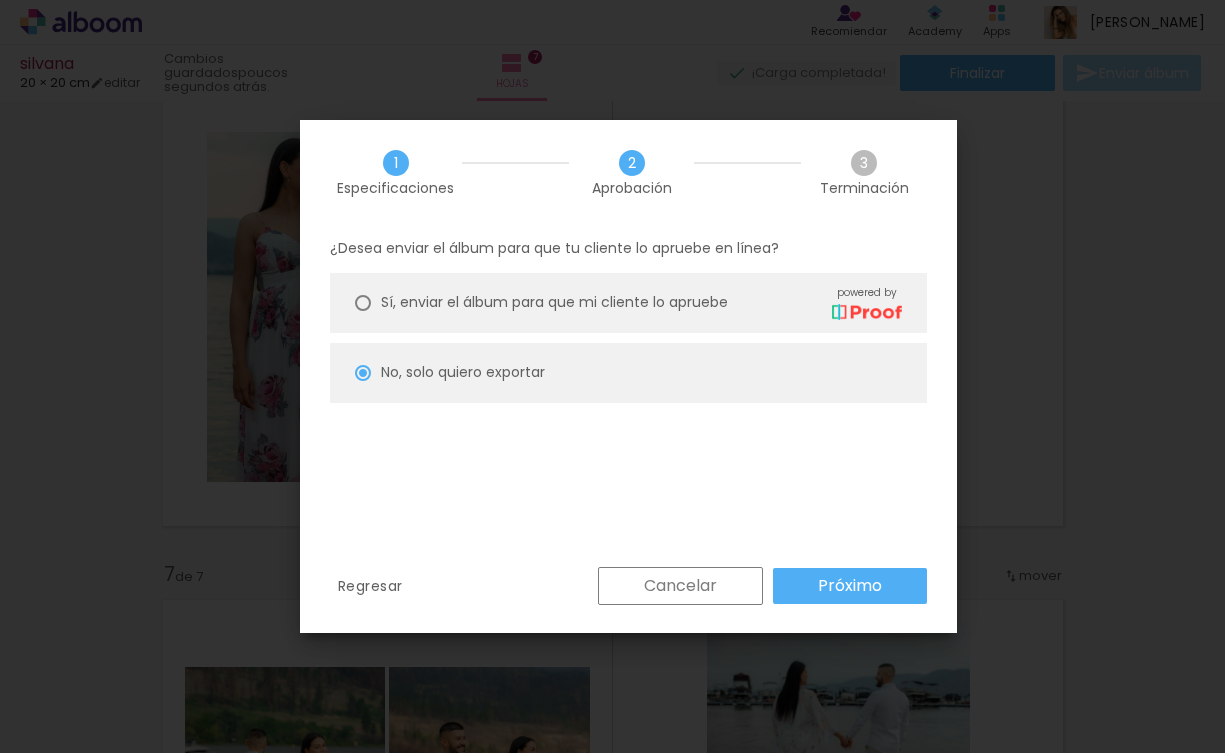 click on "Próximo" at bounding box center [0, 0] 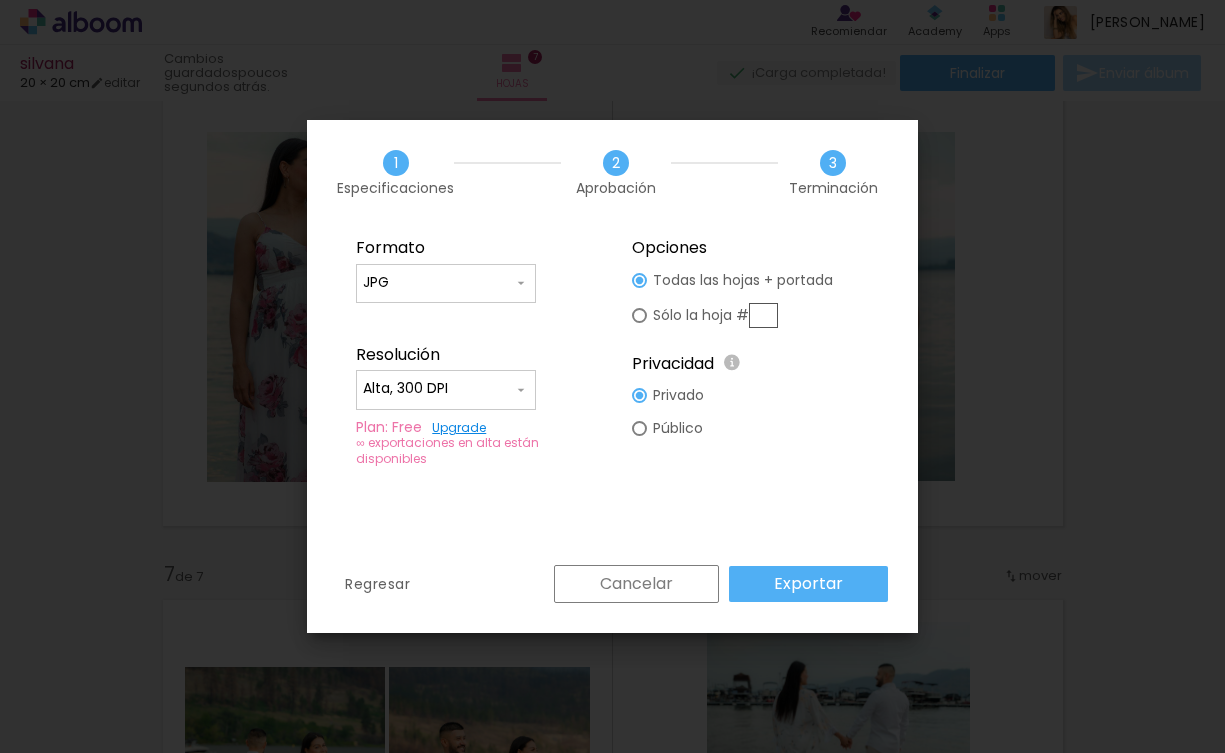 click on "Exportar" at bounding box center (0, 0) 